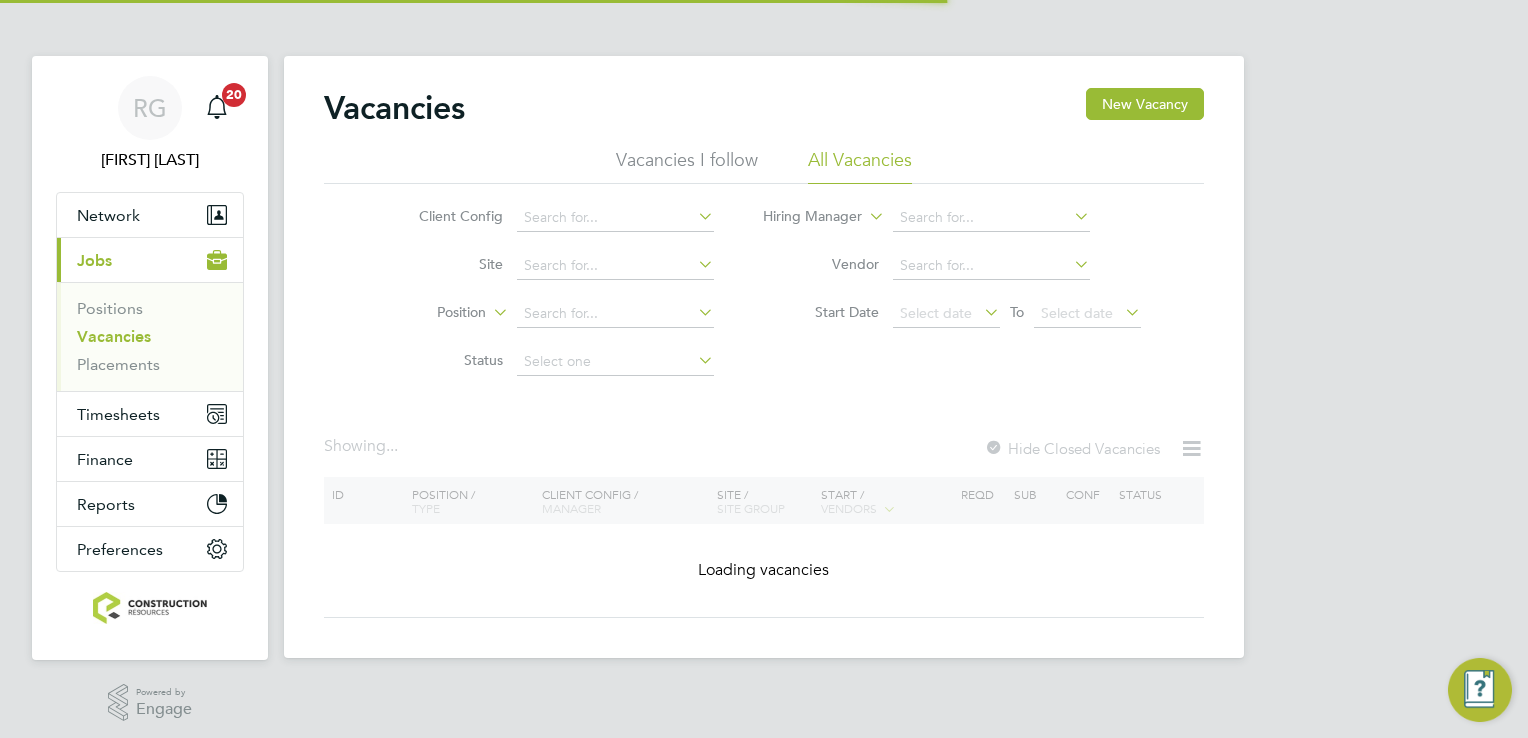 scroll, scrollTop: 0, scrollLeft: 0, axis: both 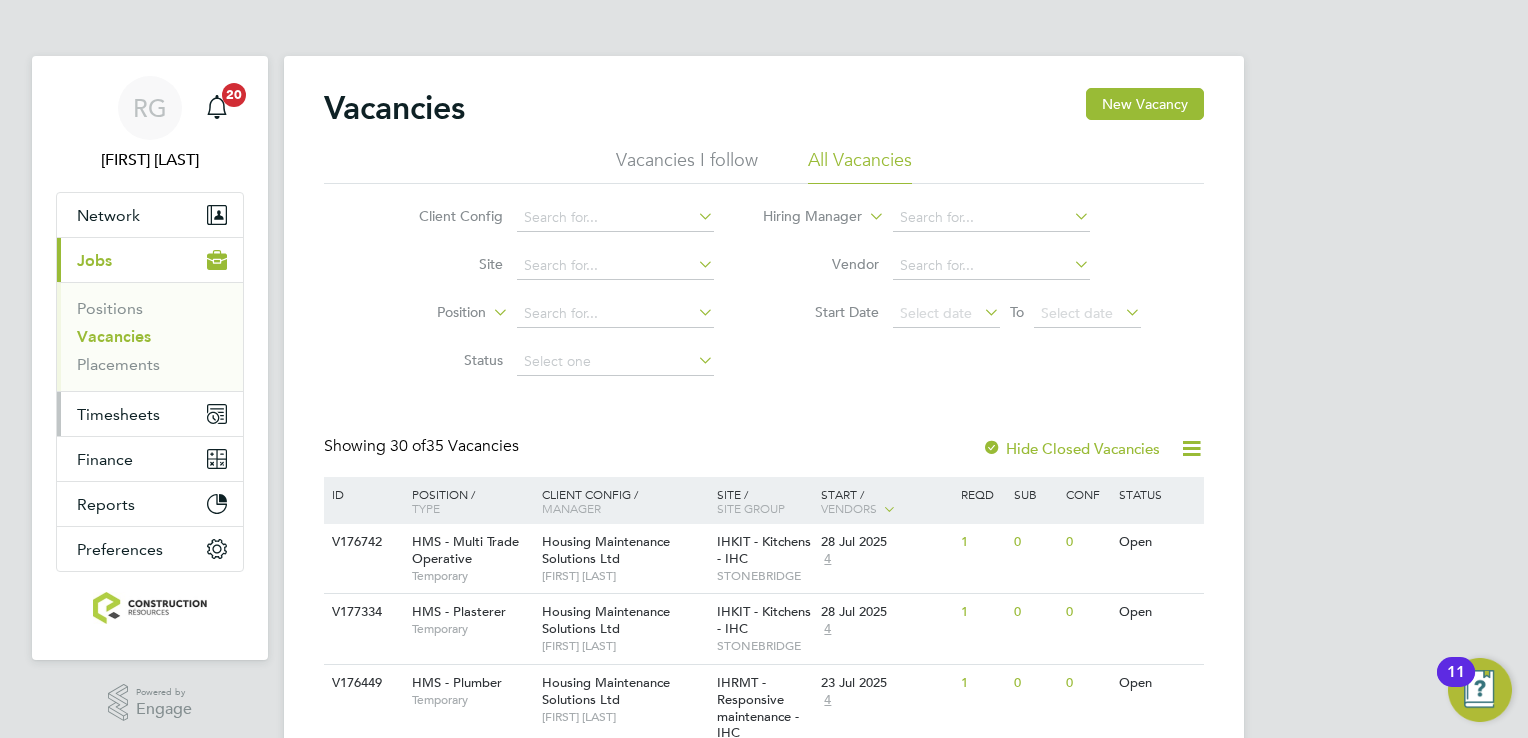 click on "Timesheets" at bounding box center [150, 414] 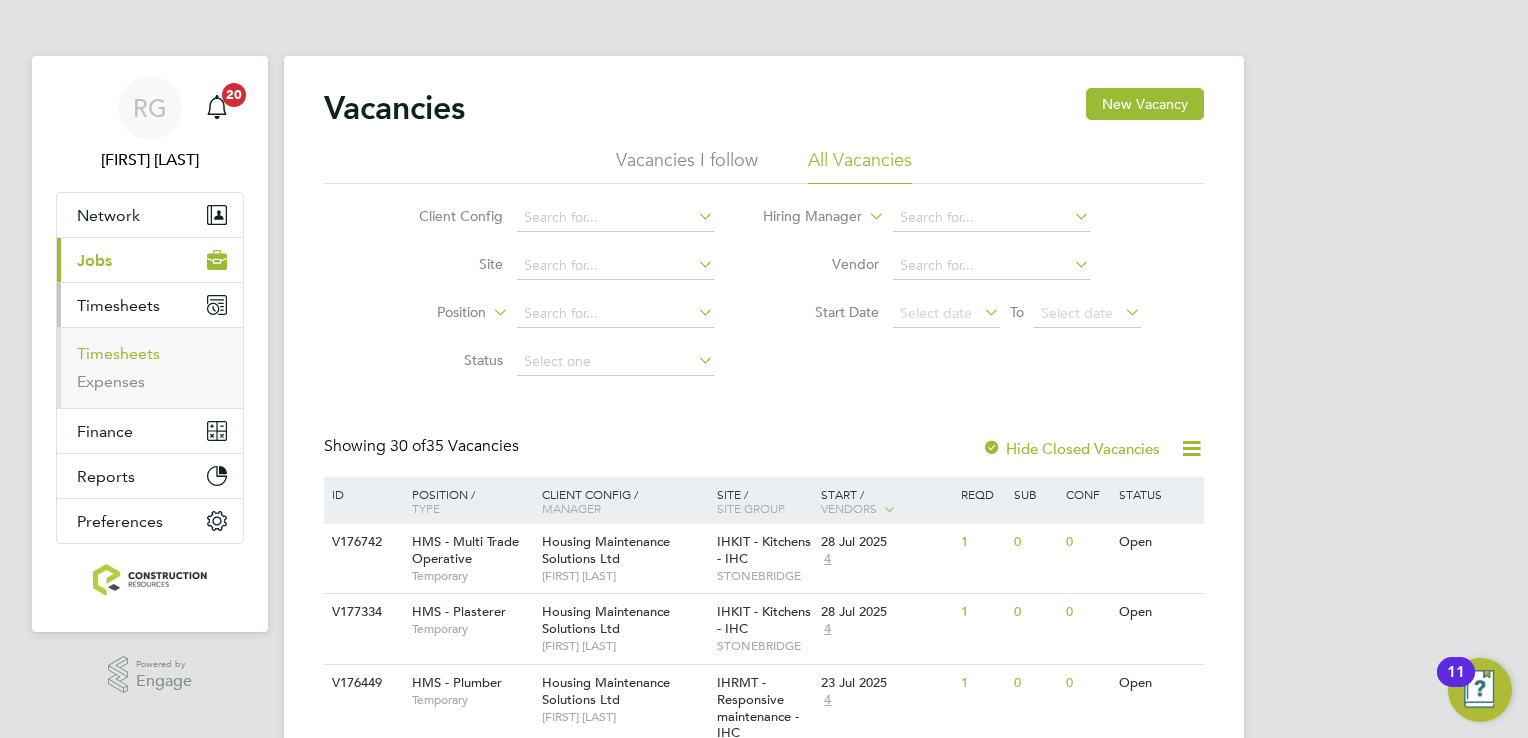 click on "Timesheets" at bounding box center (118, 353) 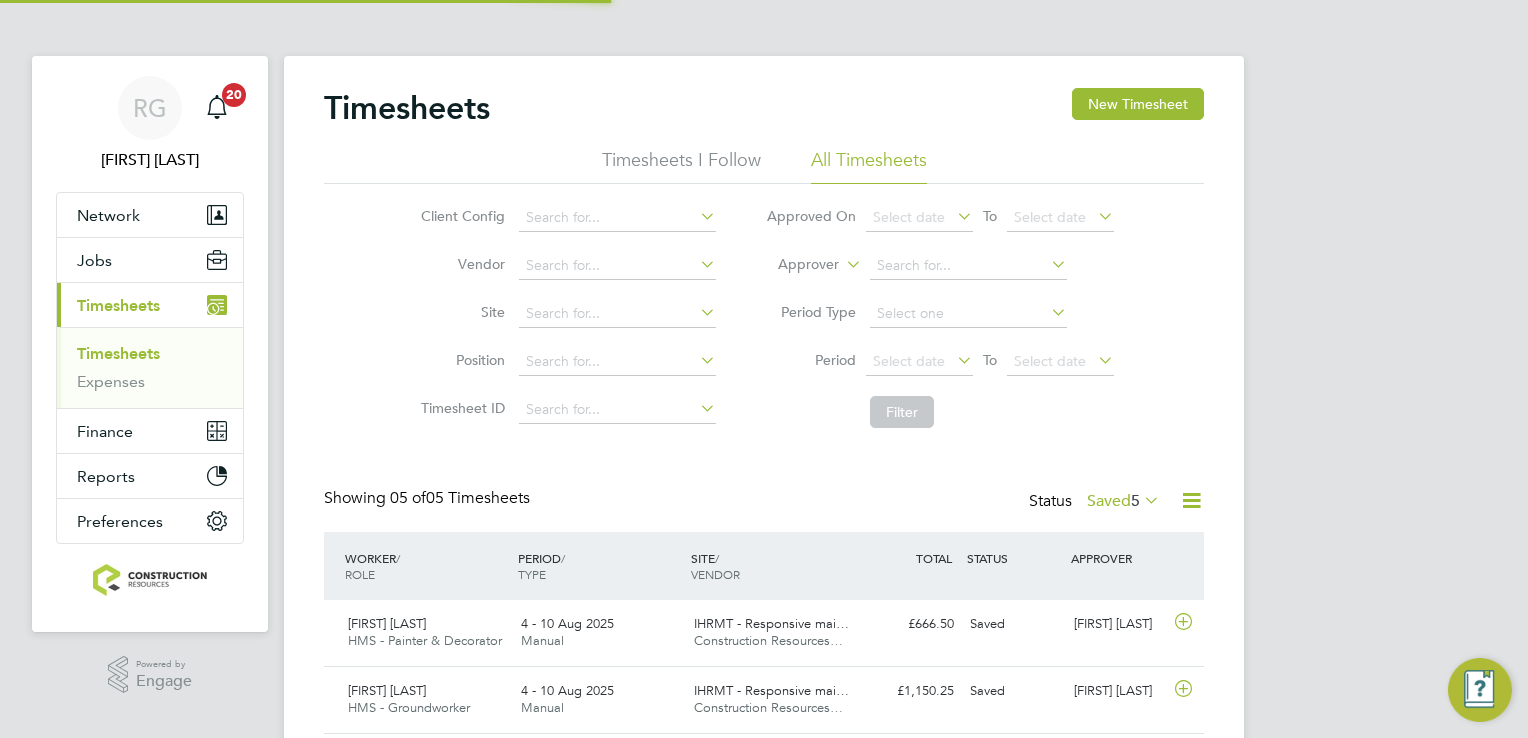 scroll, scrollTop: 9, scrollLeft: 10, axis: both 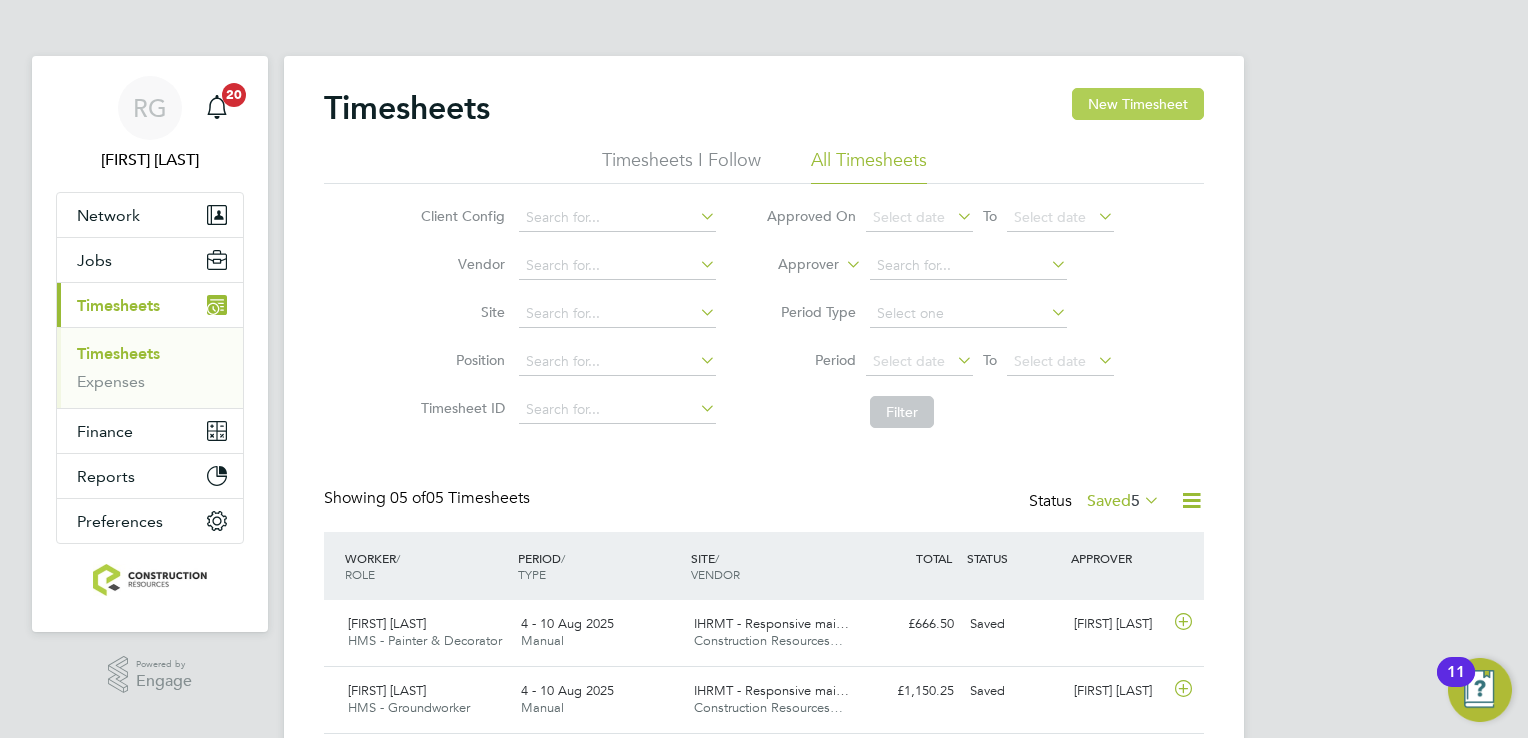 click on "New Timesheet" 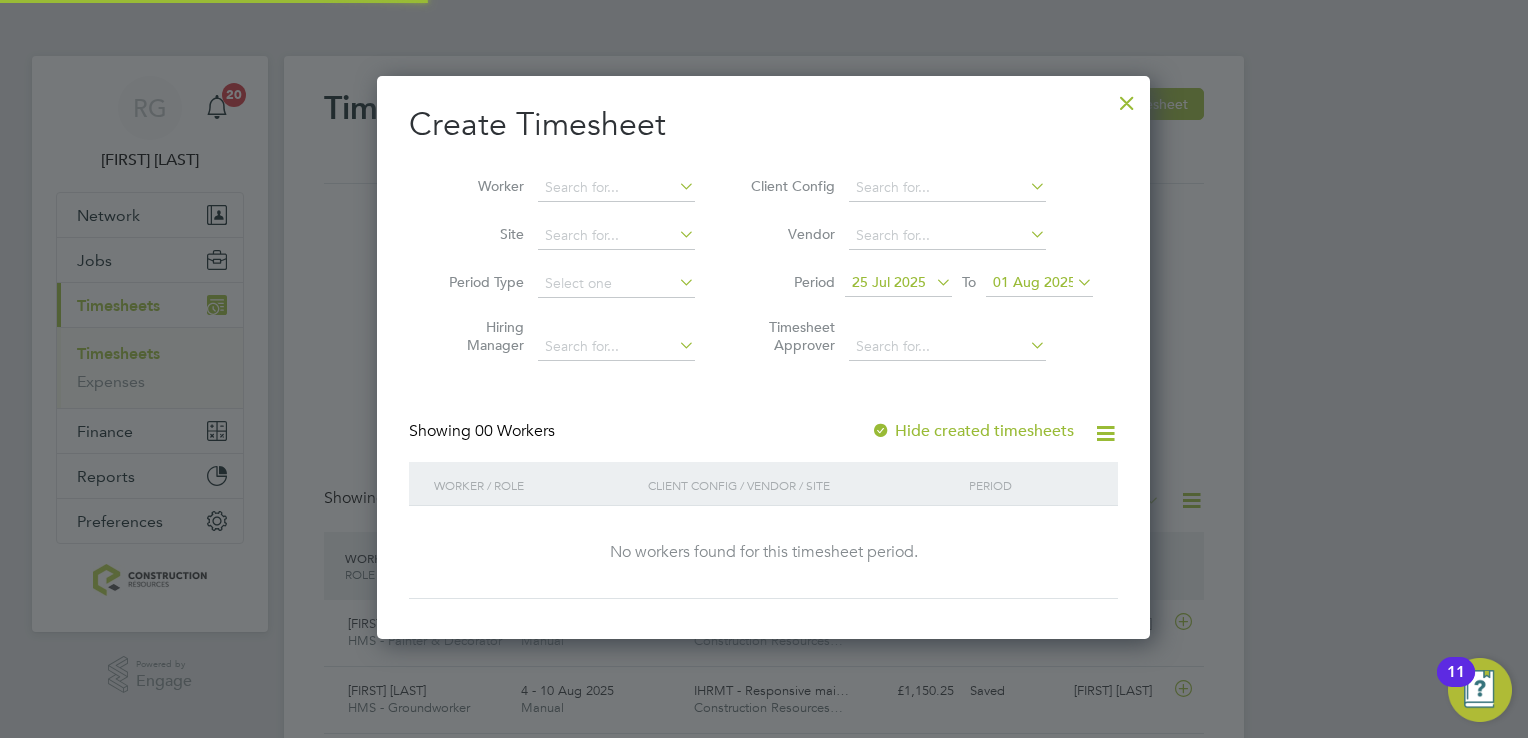 scroll, scrollTop: 563, scrollLeft: 774, axis: both 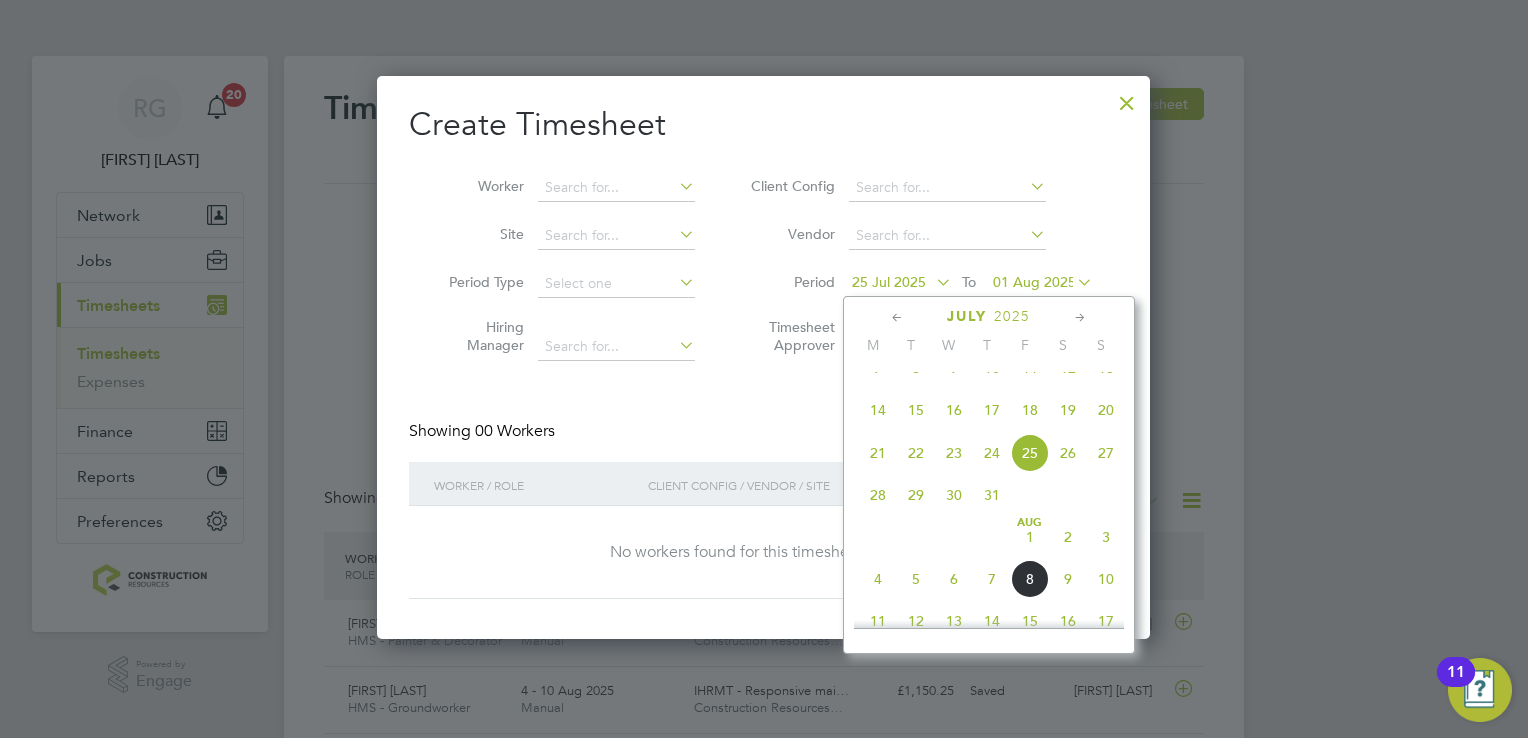 click on "4" 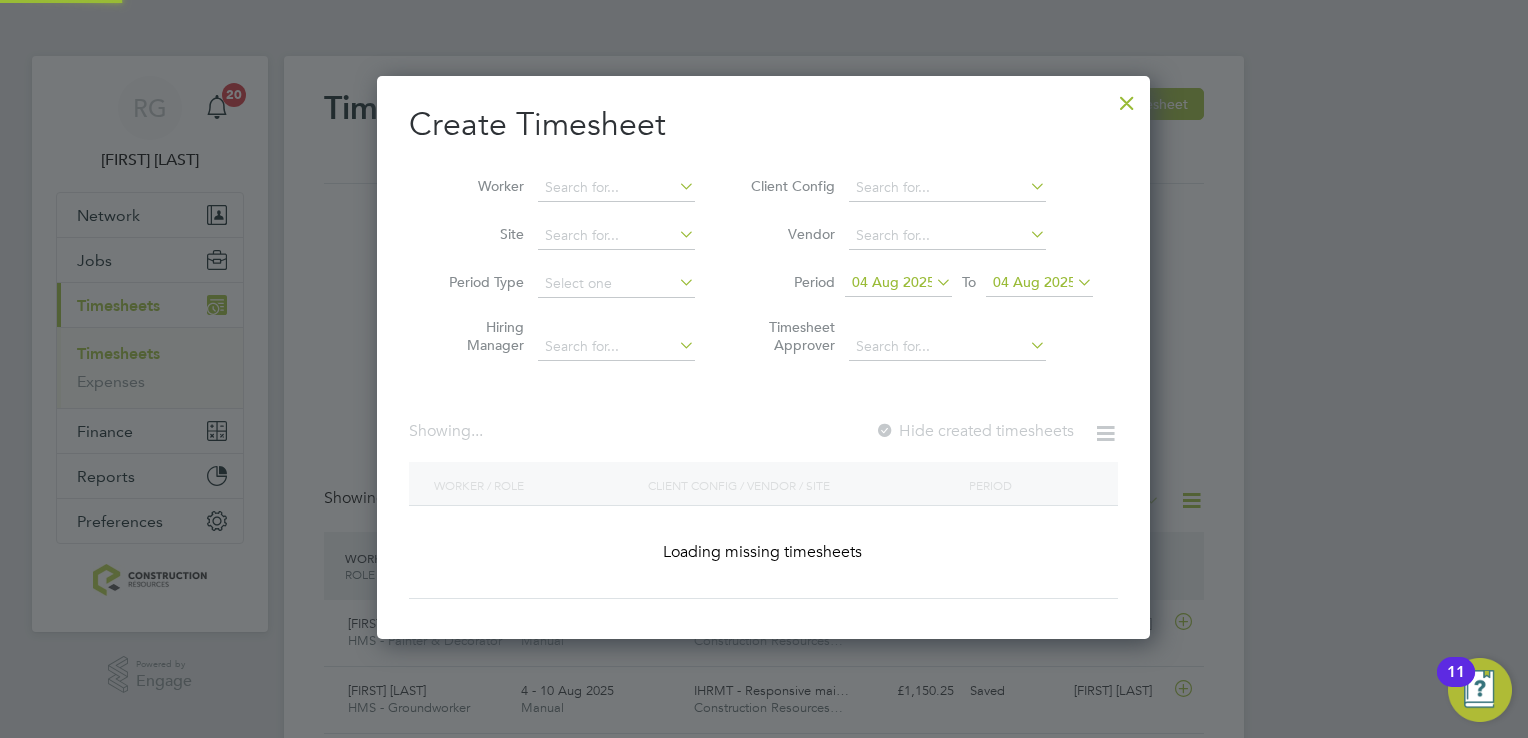 scroll, scrollTop: 10, scrollLeft: 10, axis: both 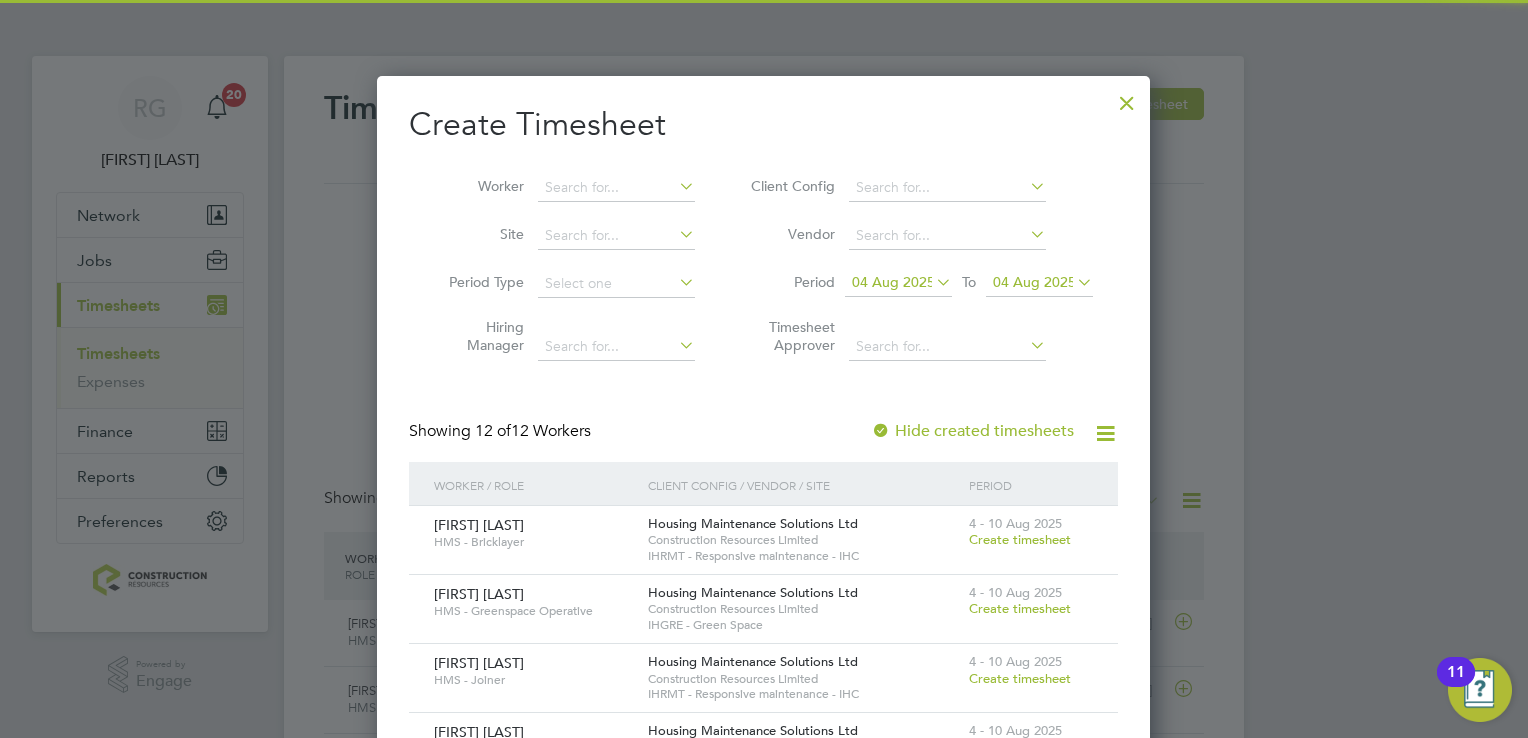 click on "04 Aug 2025" at bounding box center (1039, 283) 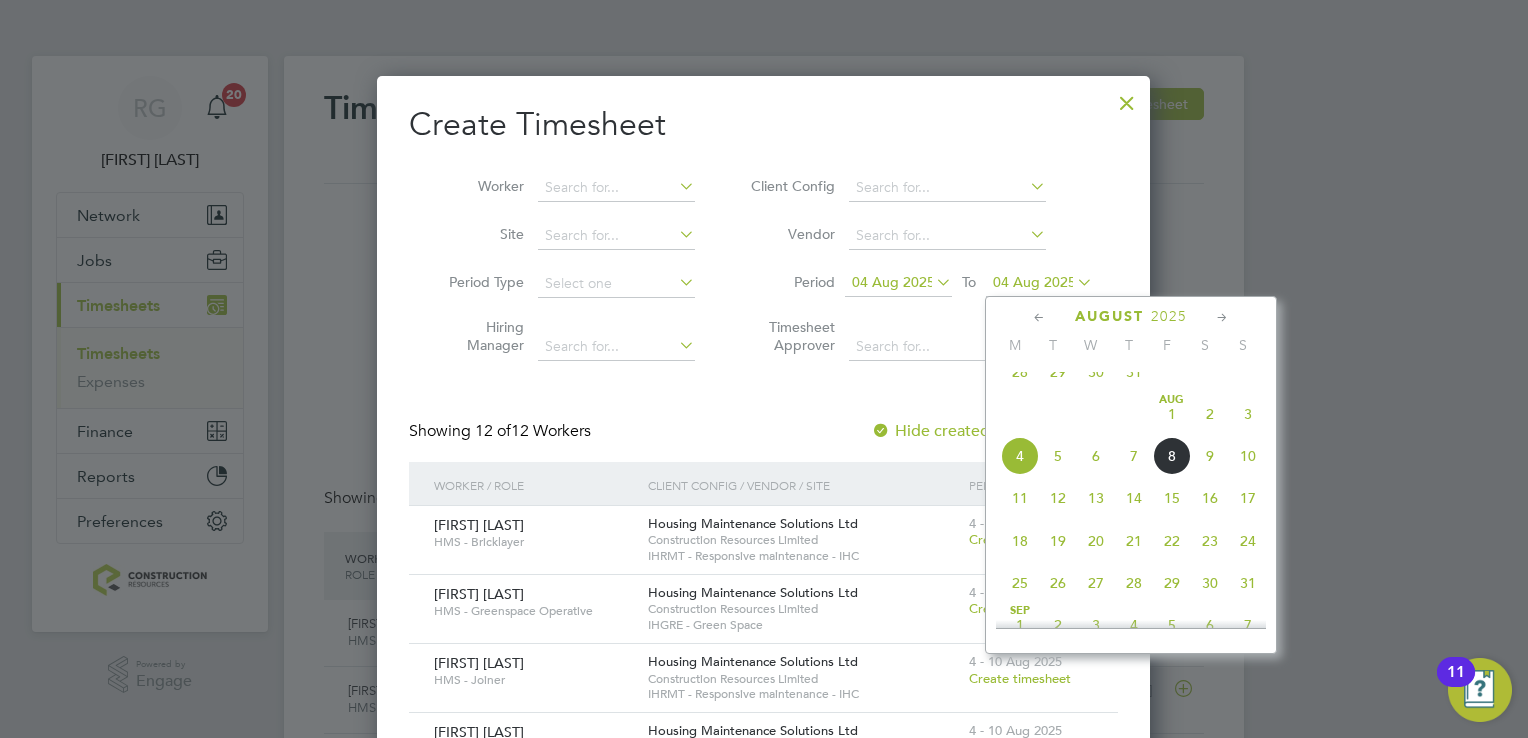 click on "10" 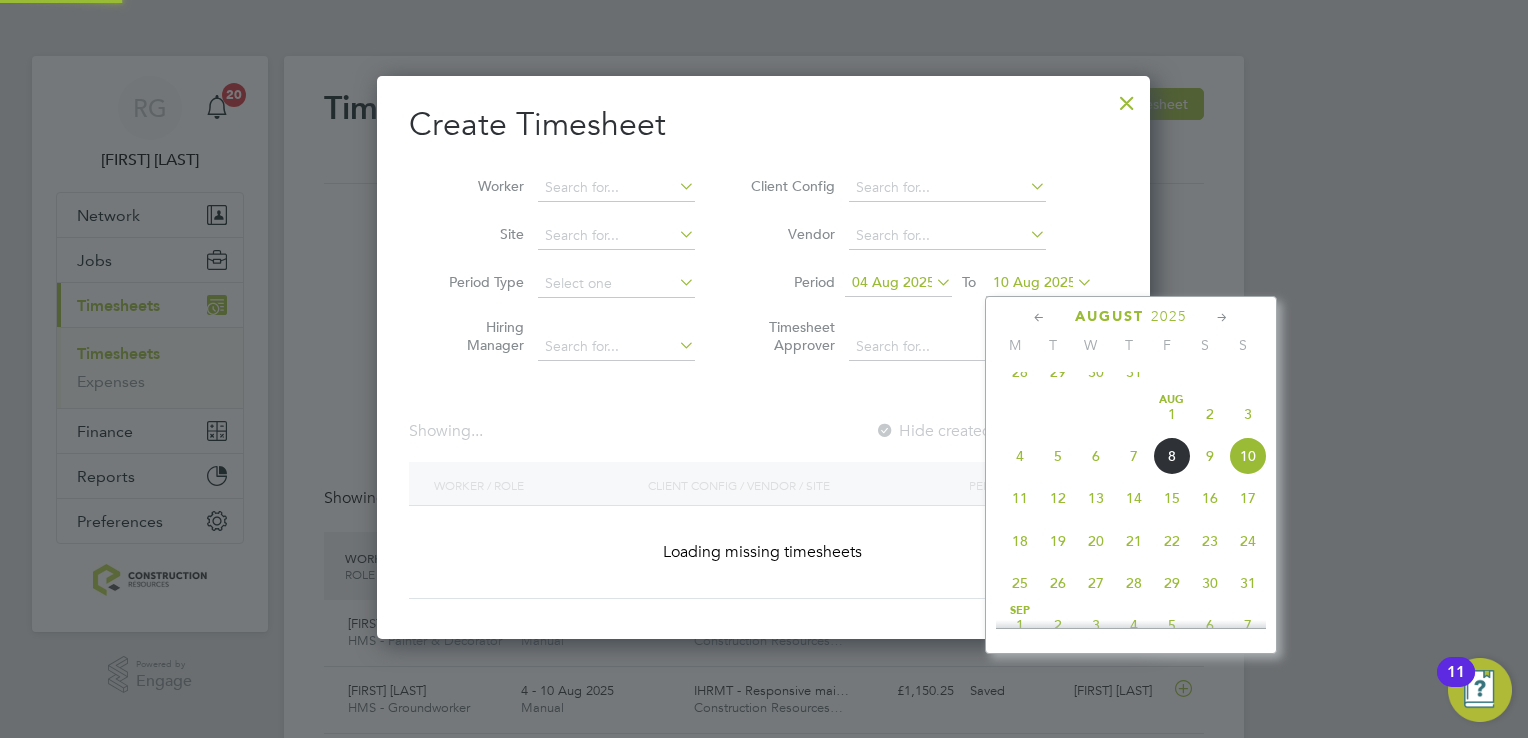 scroll, scrollTop: 10, scrollLeft: 10, axis: both 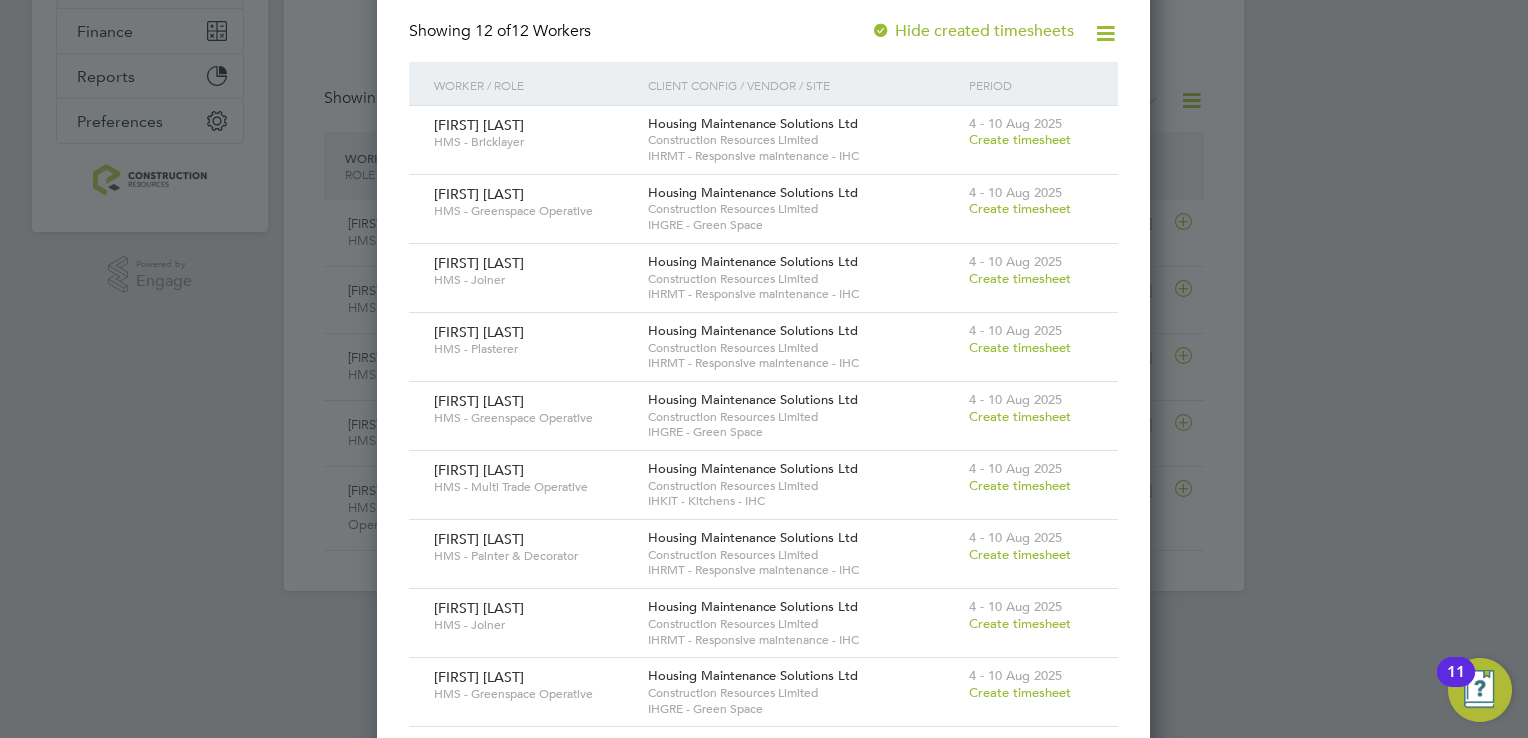 click on "Create timesheet" at bounding box center [1020, 623] 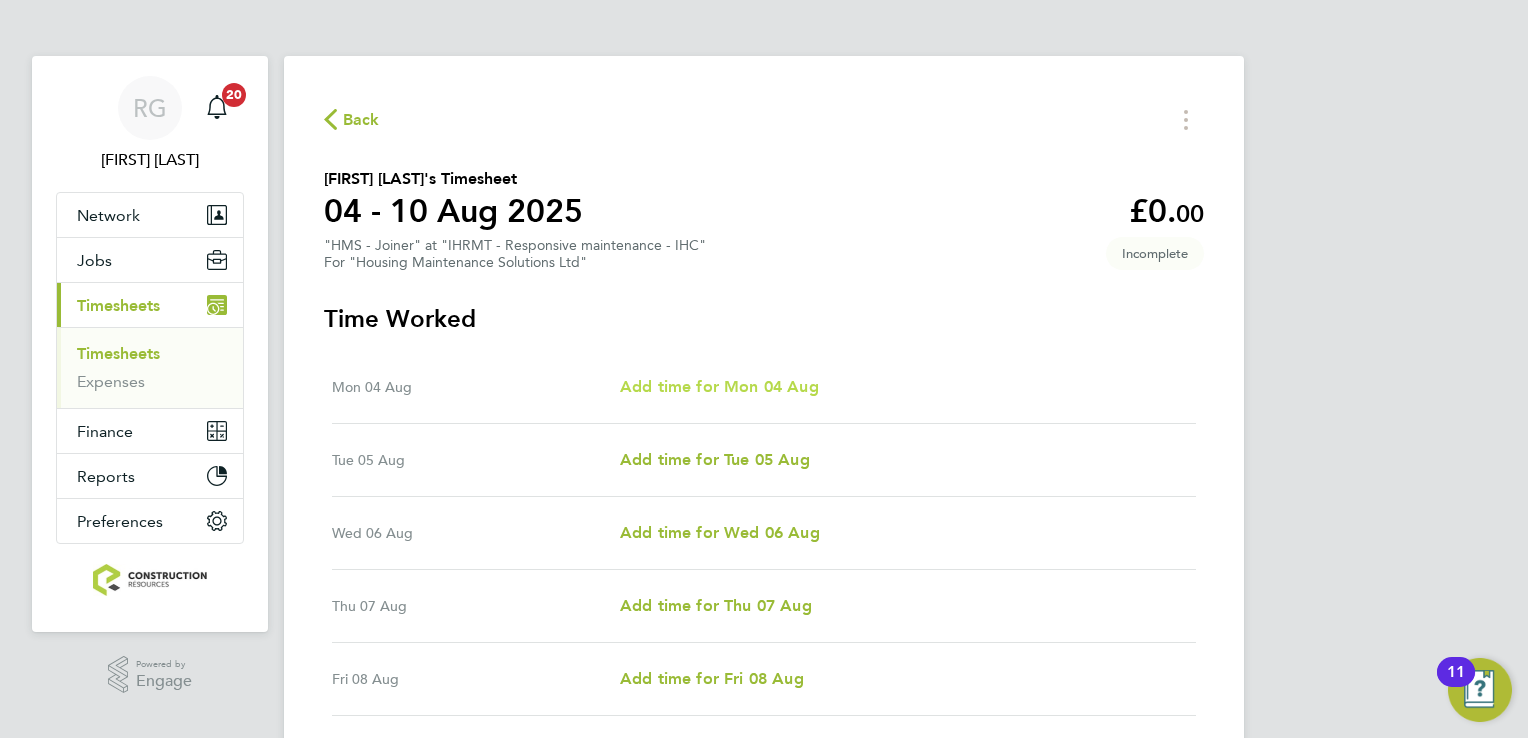 click on "Add time for Mon 04 Aug" at bounding box center (719, 386) 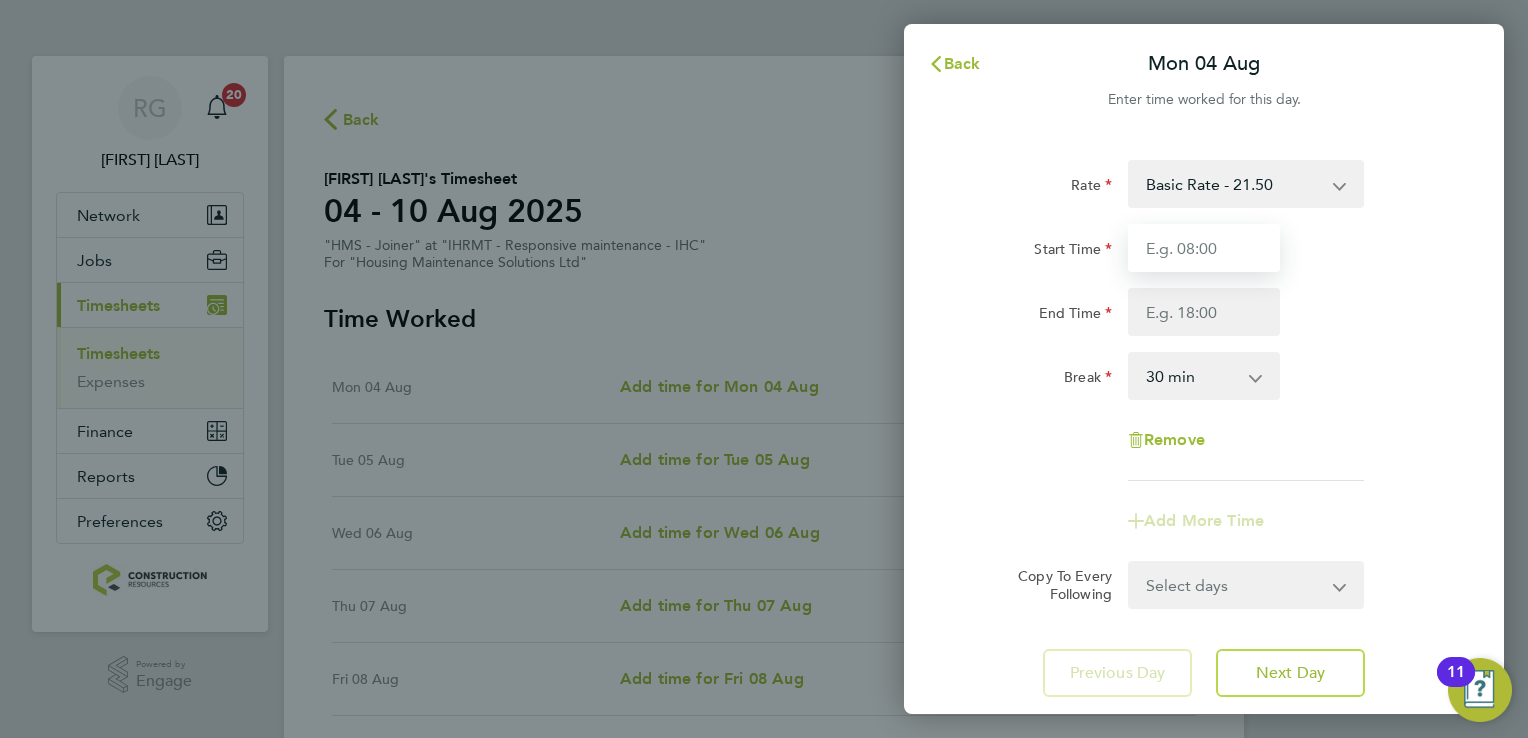 click on "Start Time" at bounding box center (1204, 248) 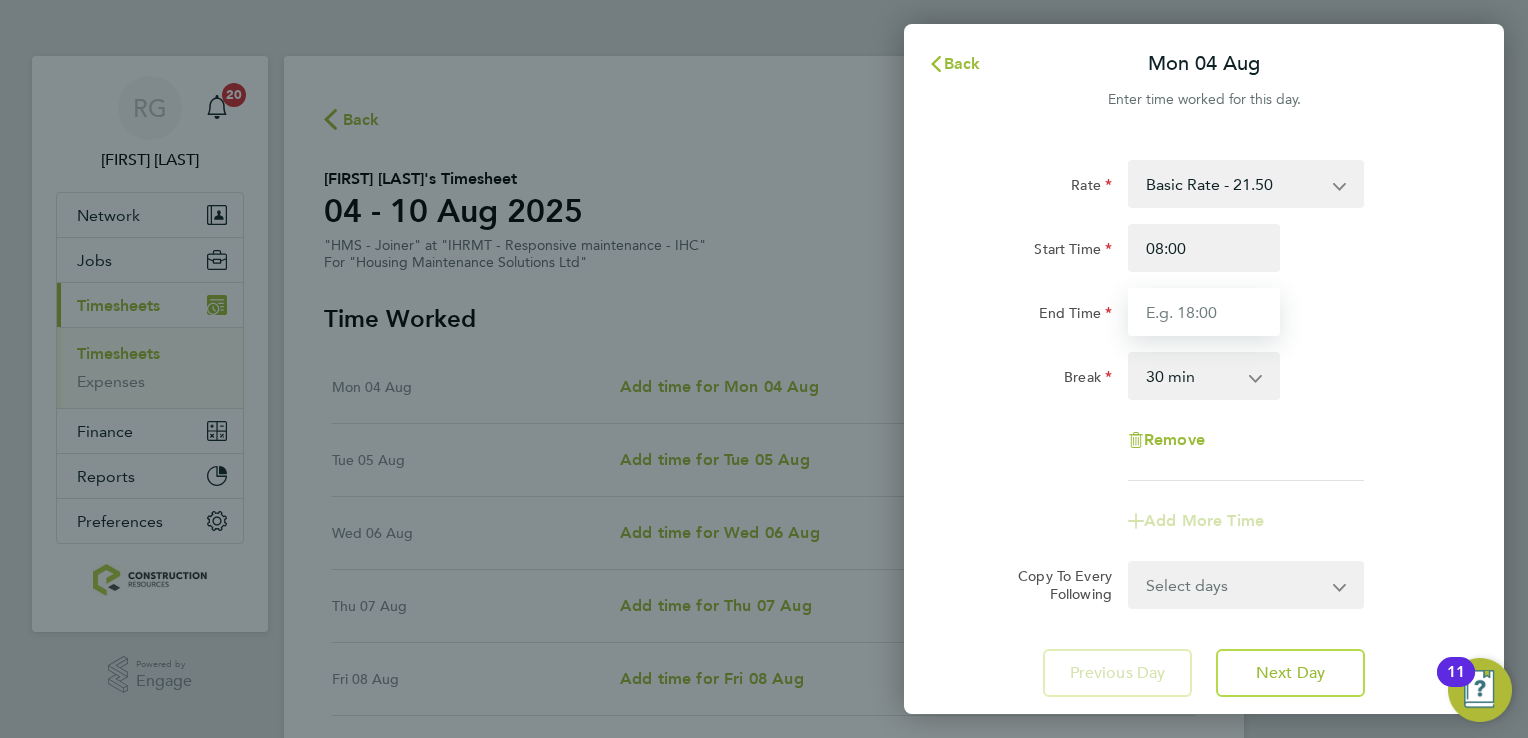 click on "End Time" at bounding box center [1204, 312] 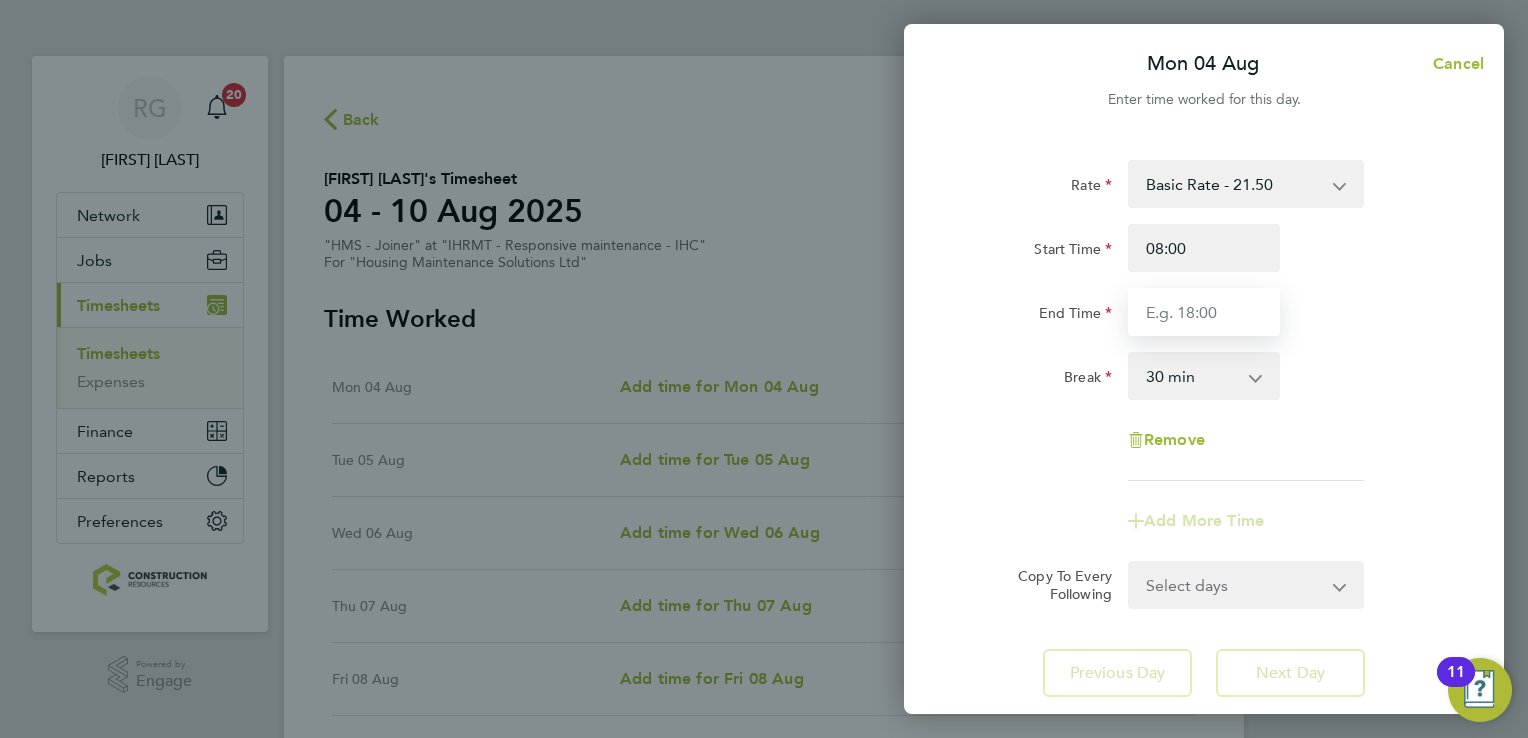 type on "16:30" 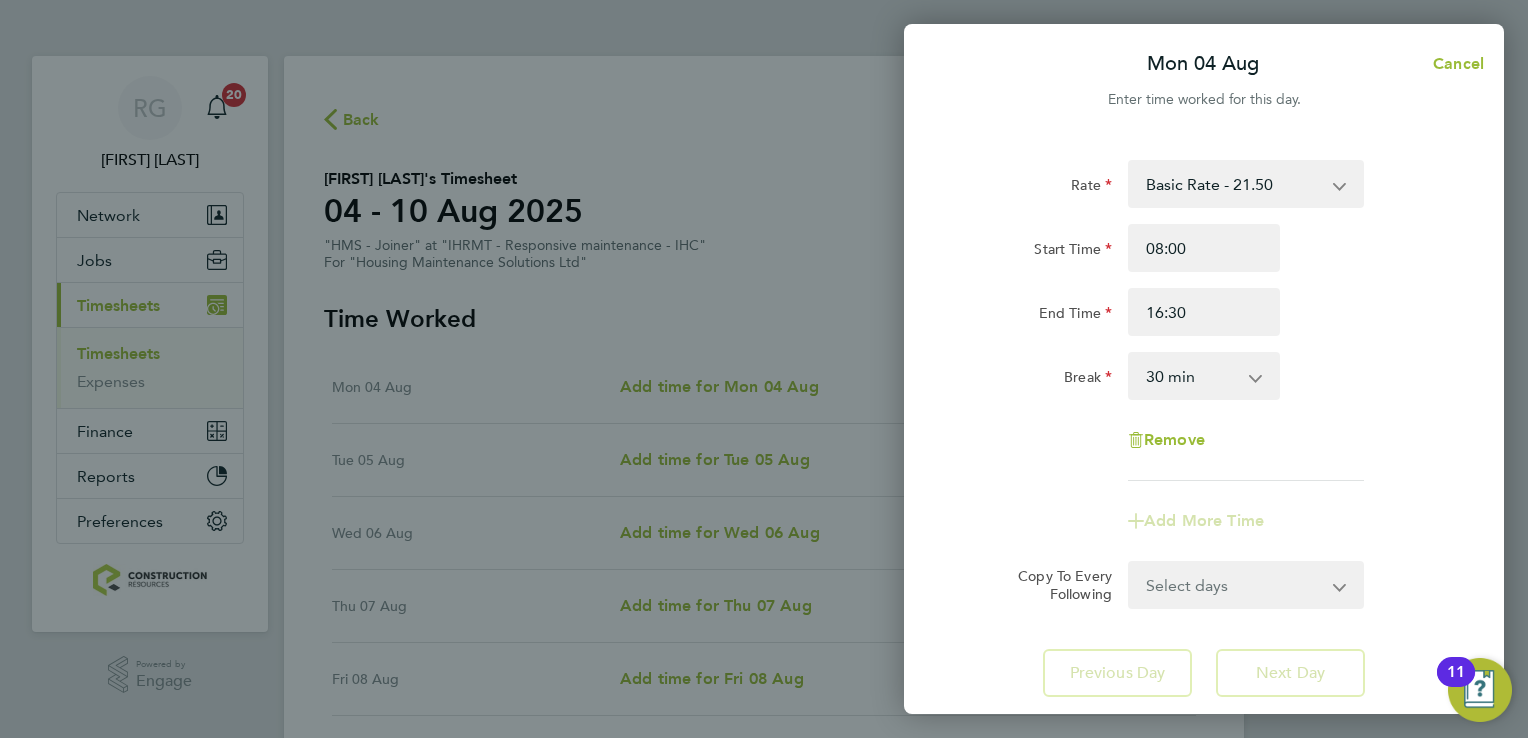 click on "Break  0 min   15 min   30 min   45 min   60 min   75 min   90 min" 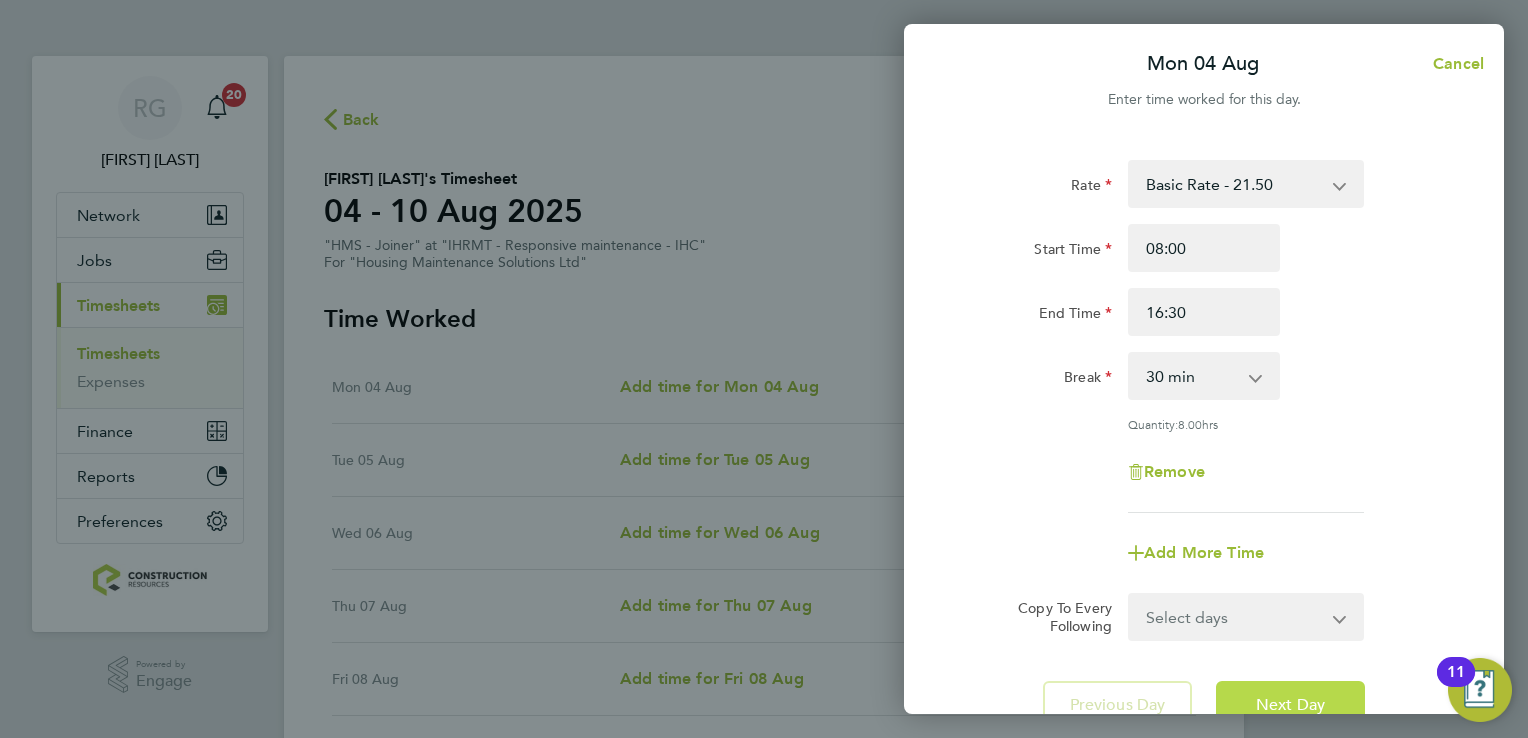 click on "Next Day" 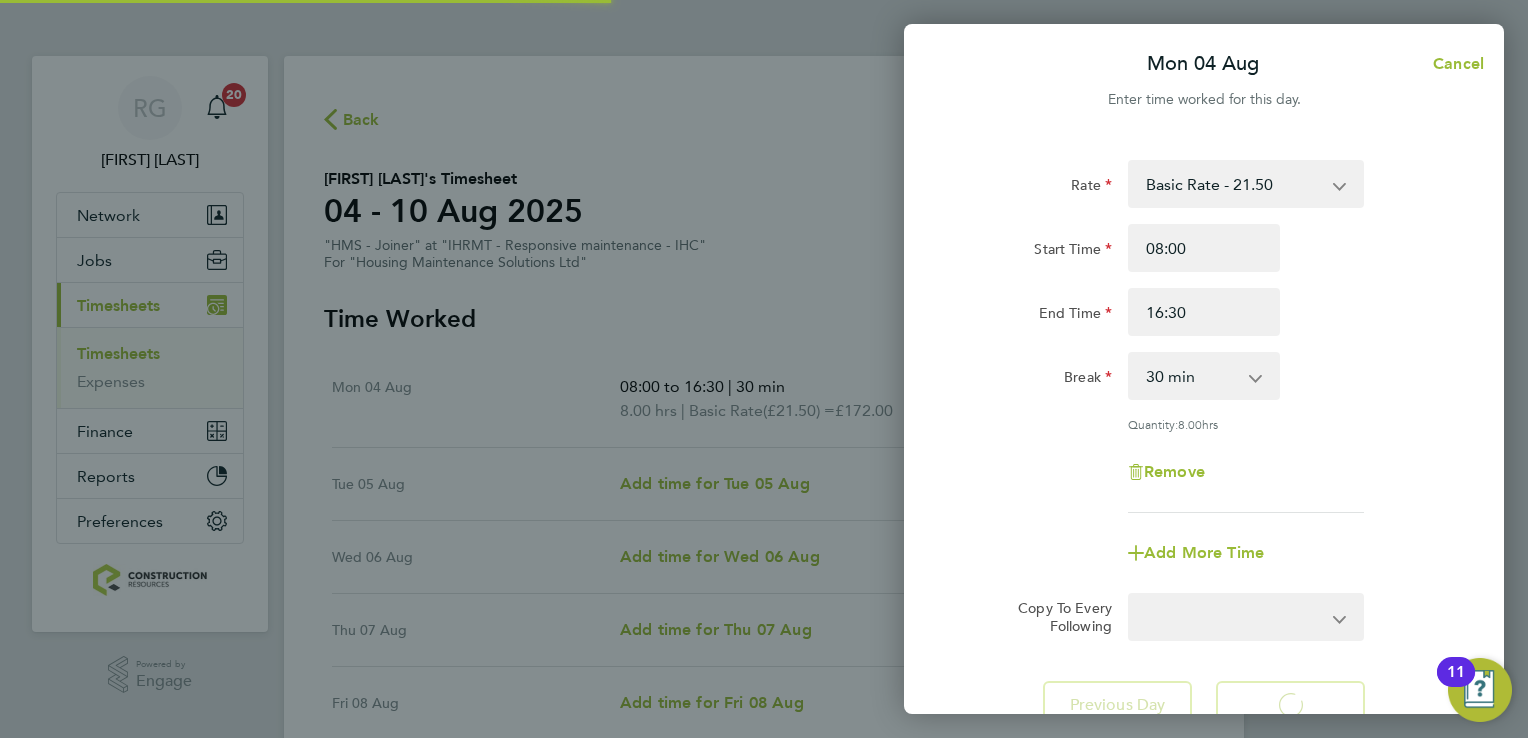 select on "30" 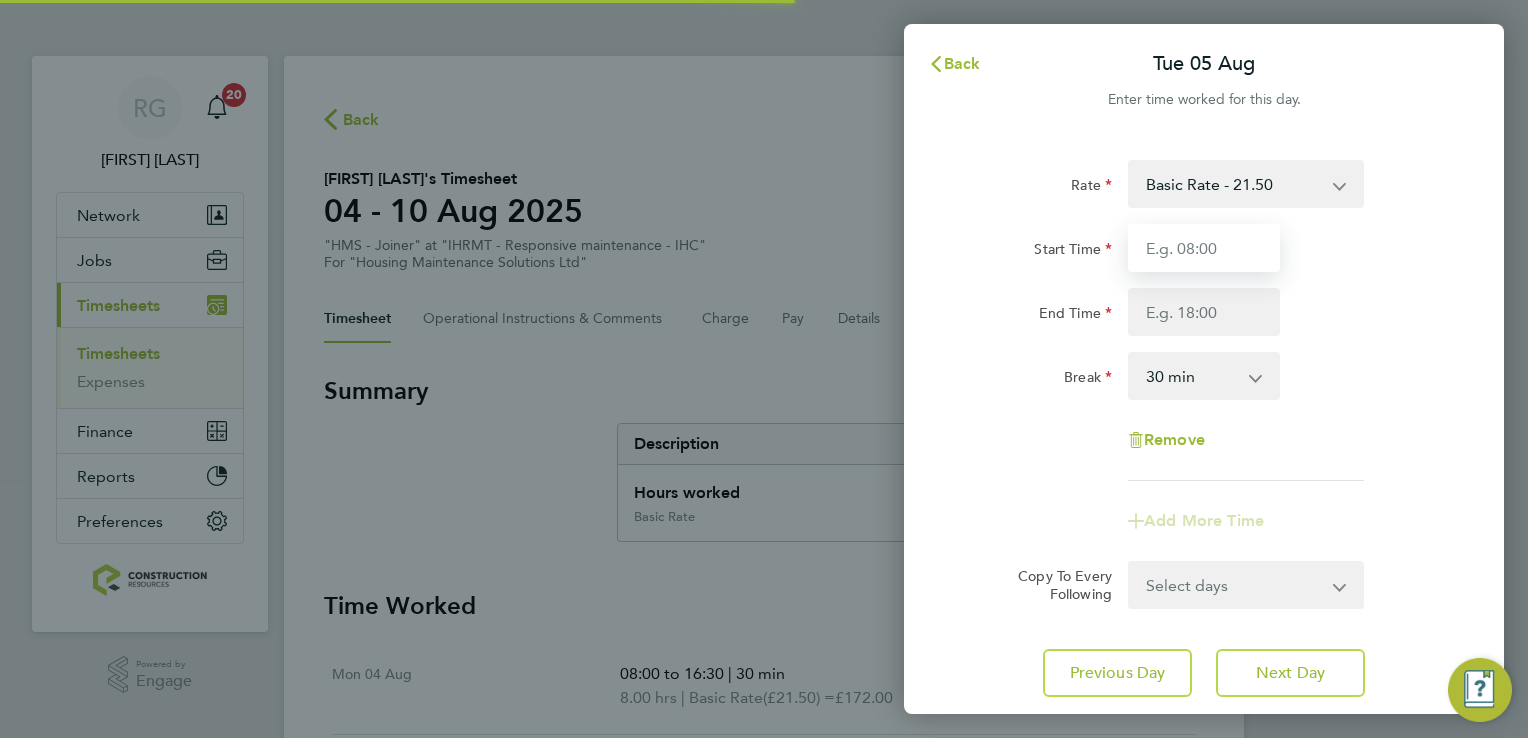 drag, startPoint x: 1176, startPoint y: 243, endPoint x: 1167, endPoint y: 221, distance: 23.769728 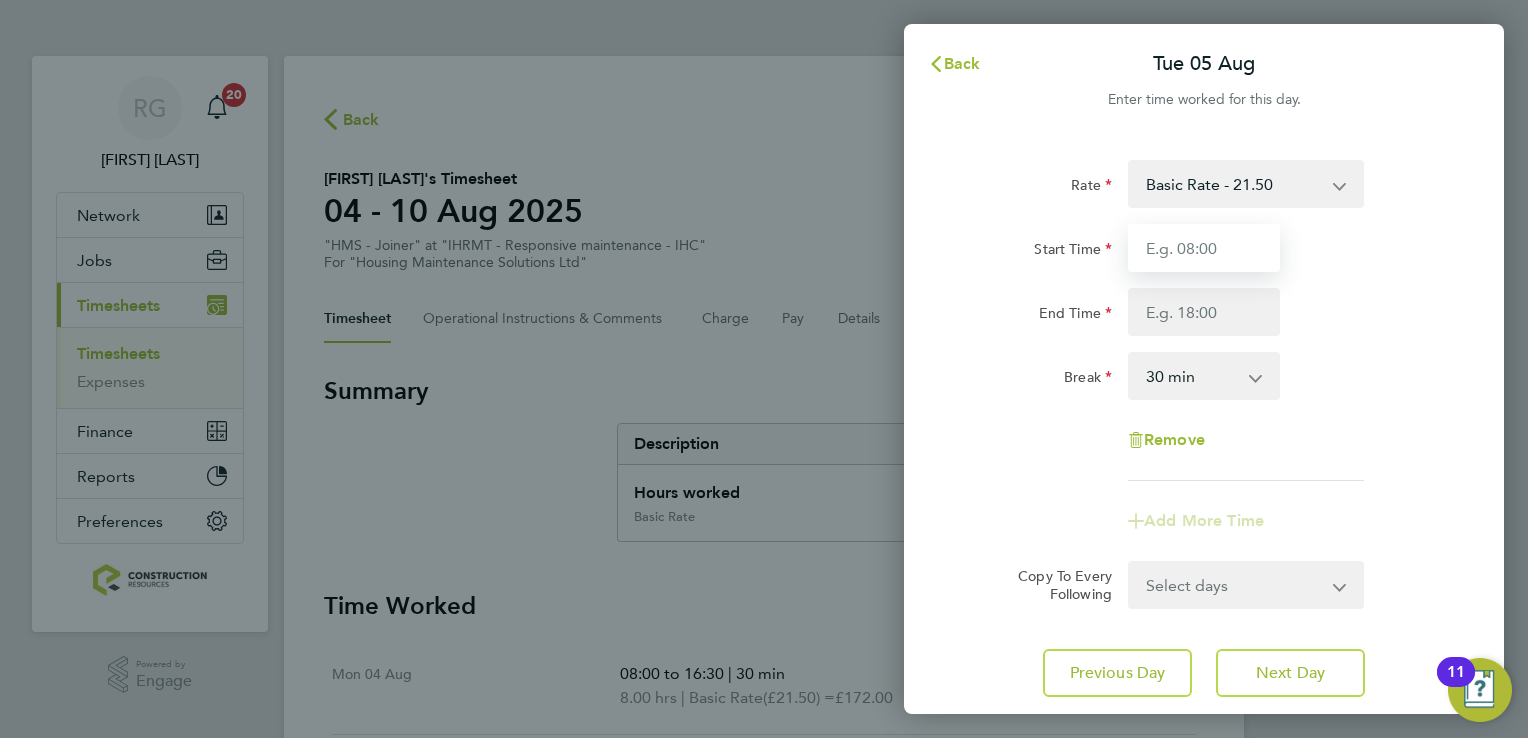 type on "08:00" 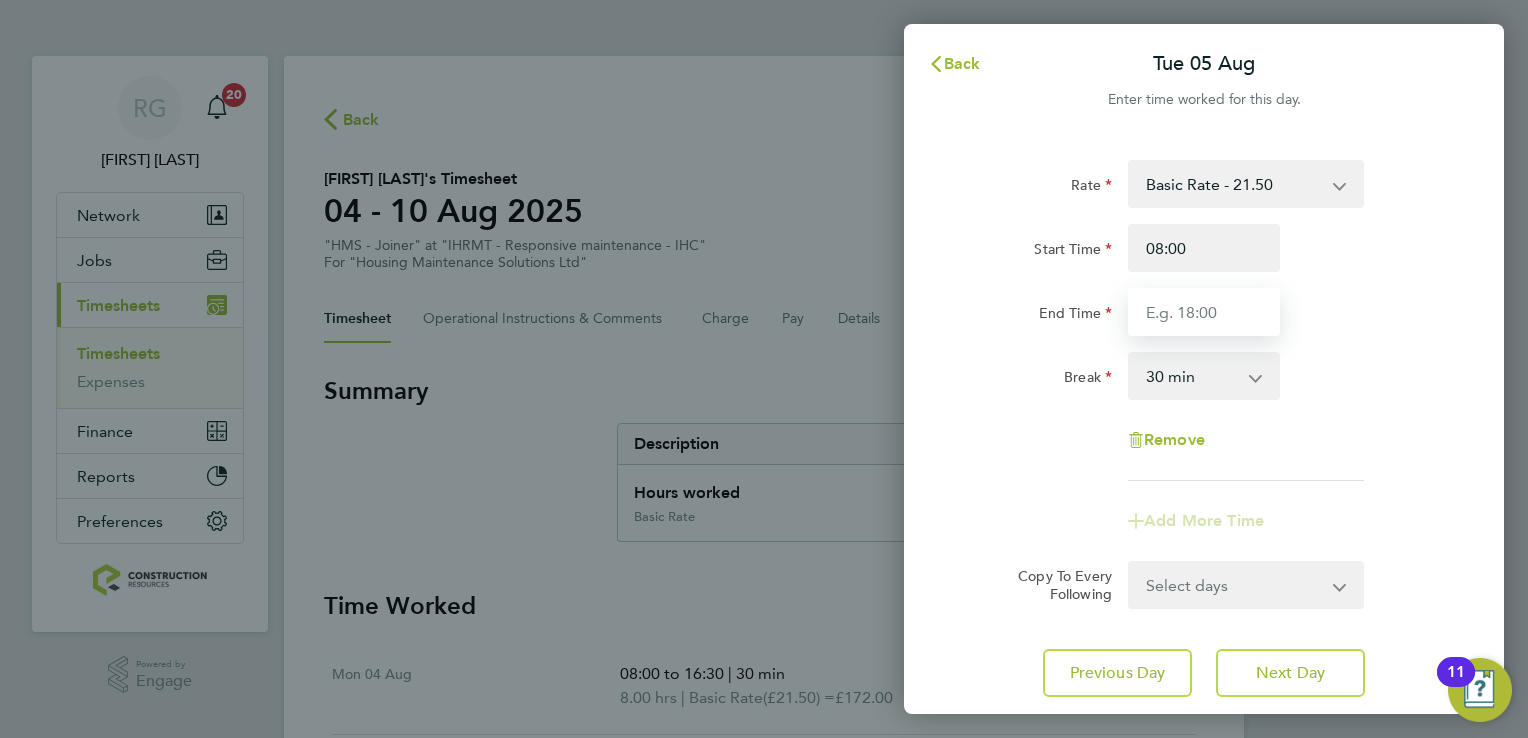 type on "16:30" 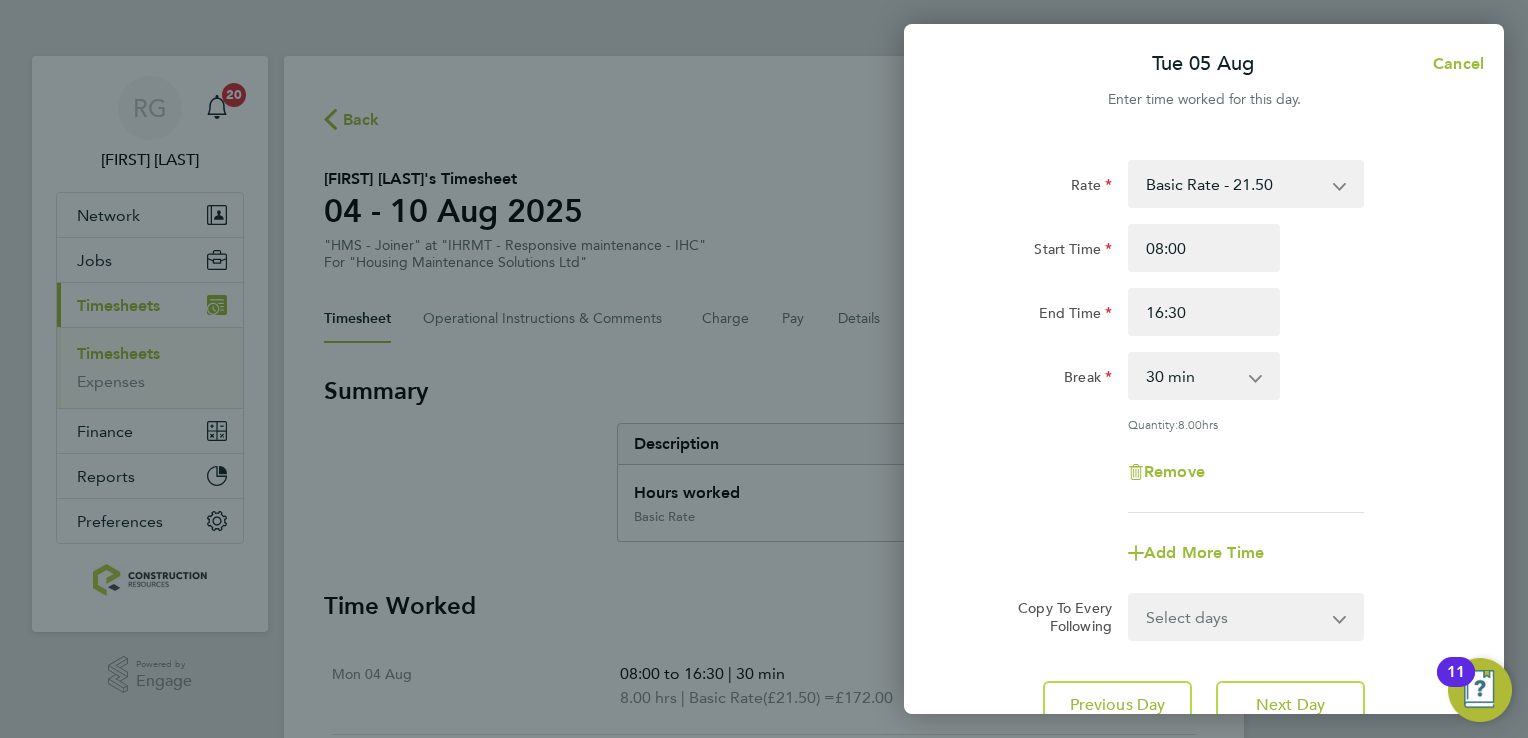 click on "Break  0 min   15 min   30 min   45 min   60 min   75 min   90 min" 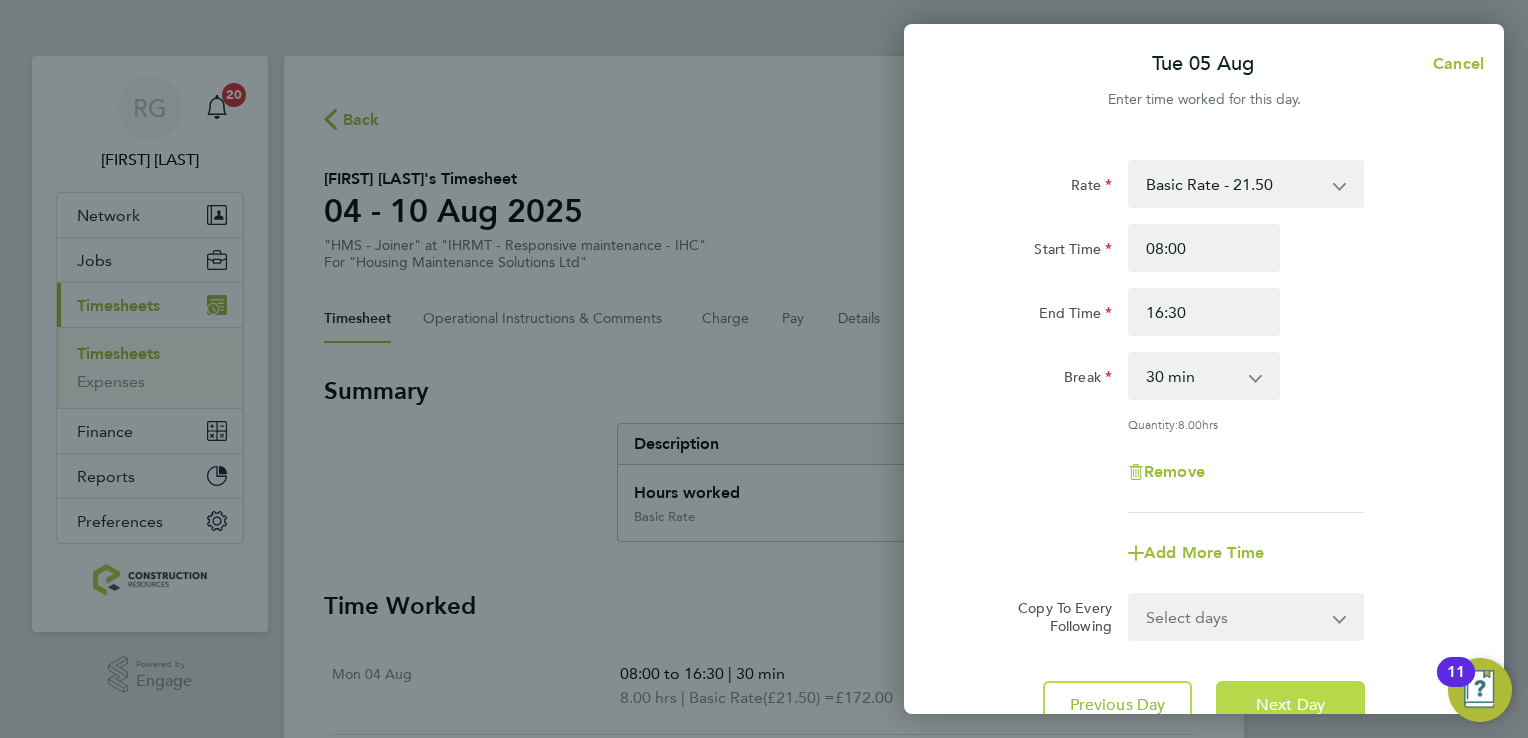 click on "Next Day" 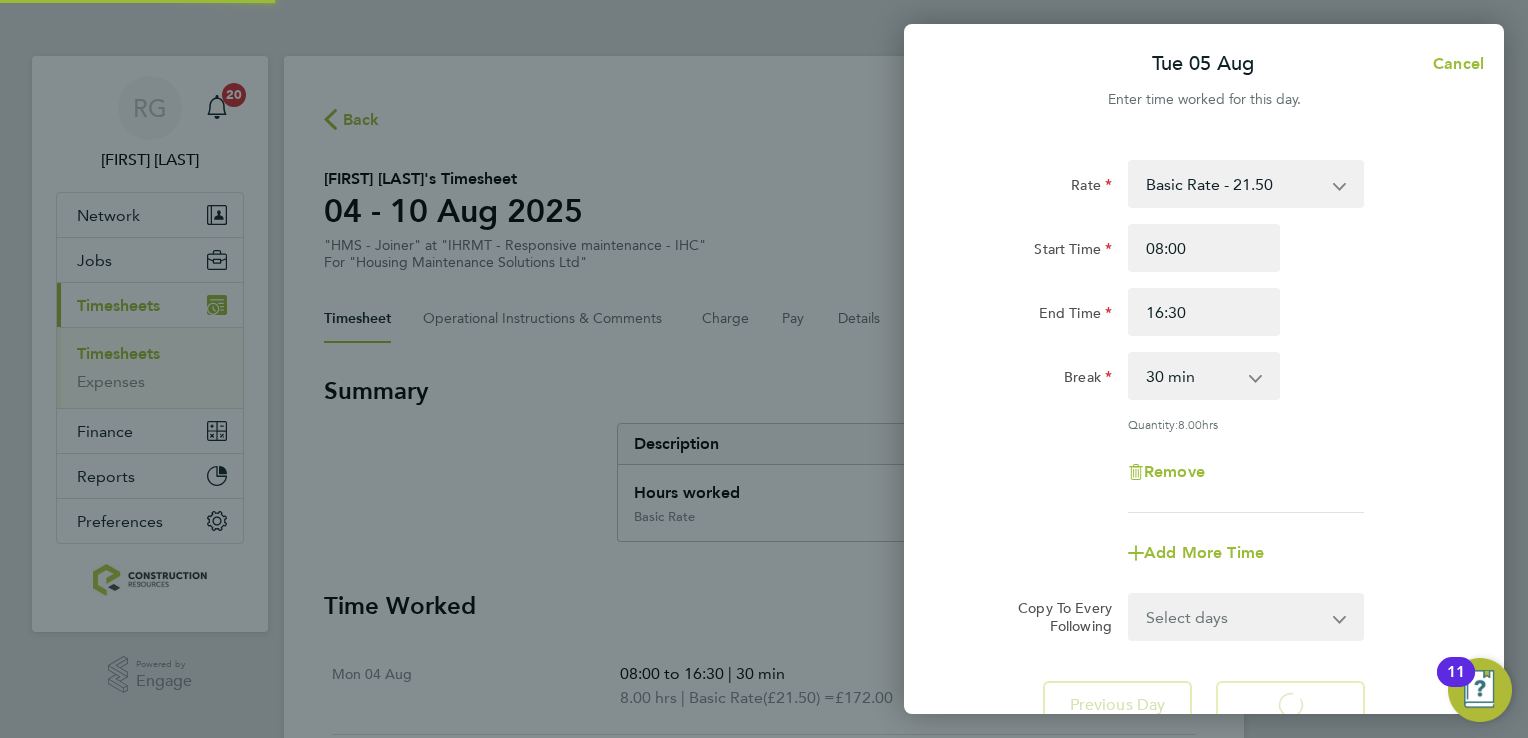 select on "30" 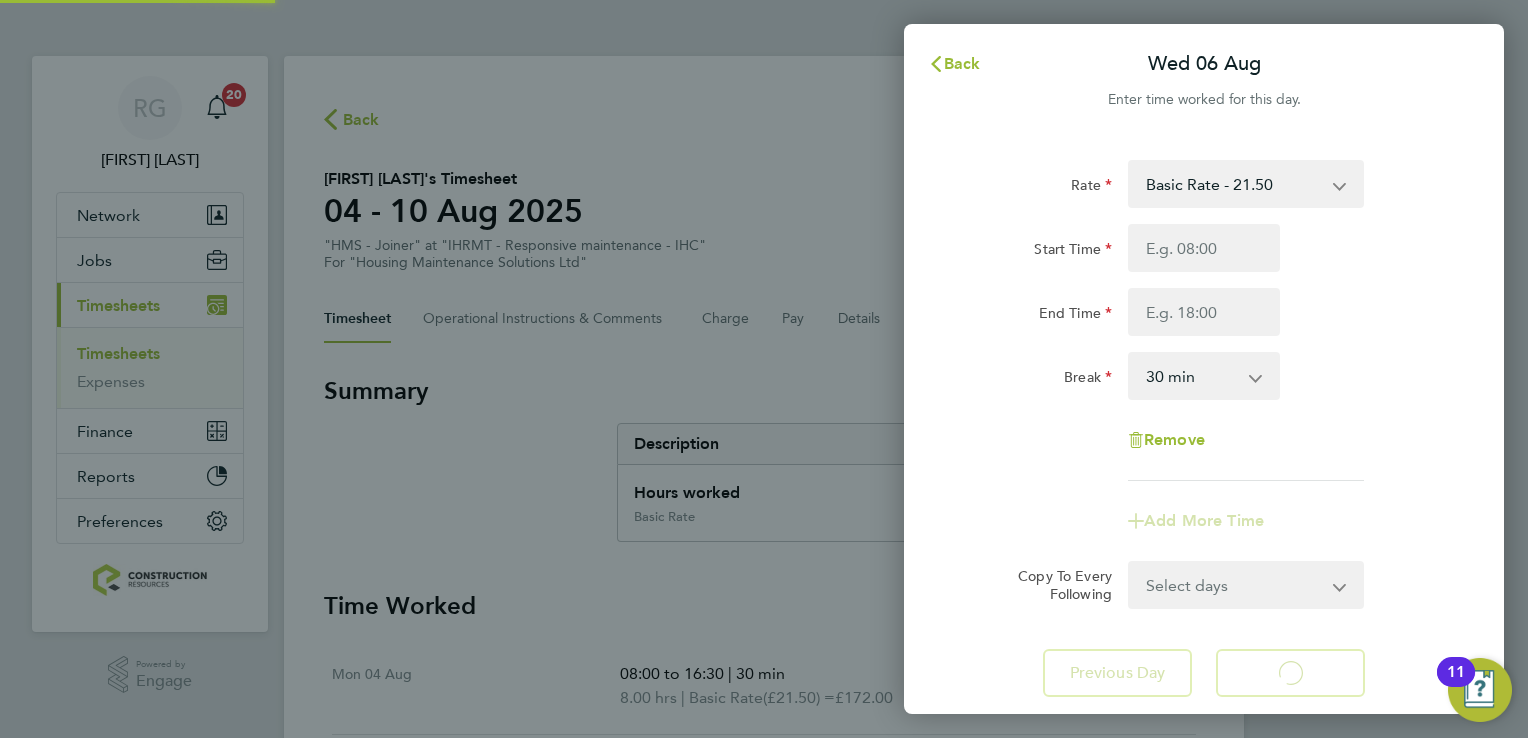 select on "30" 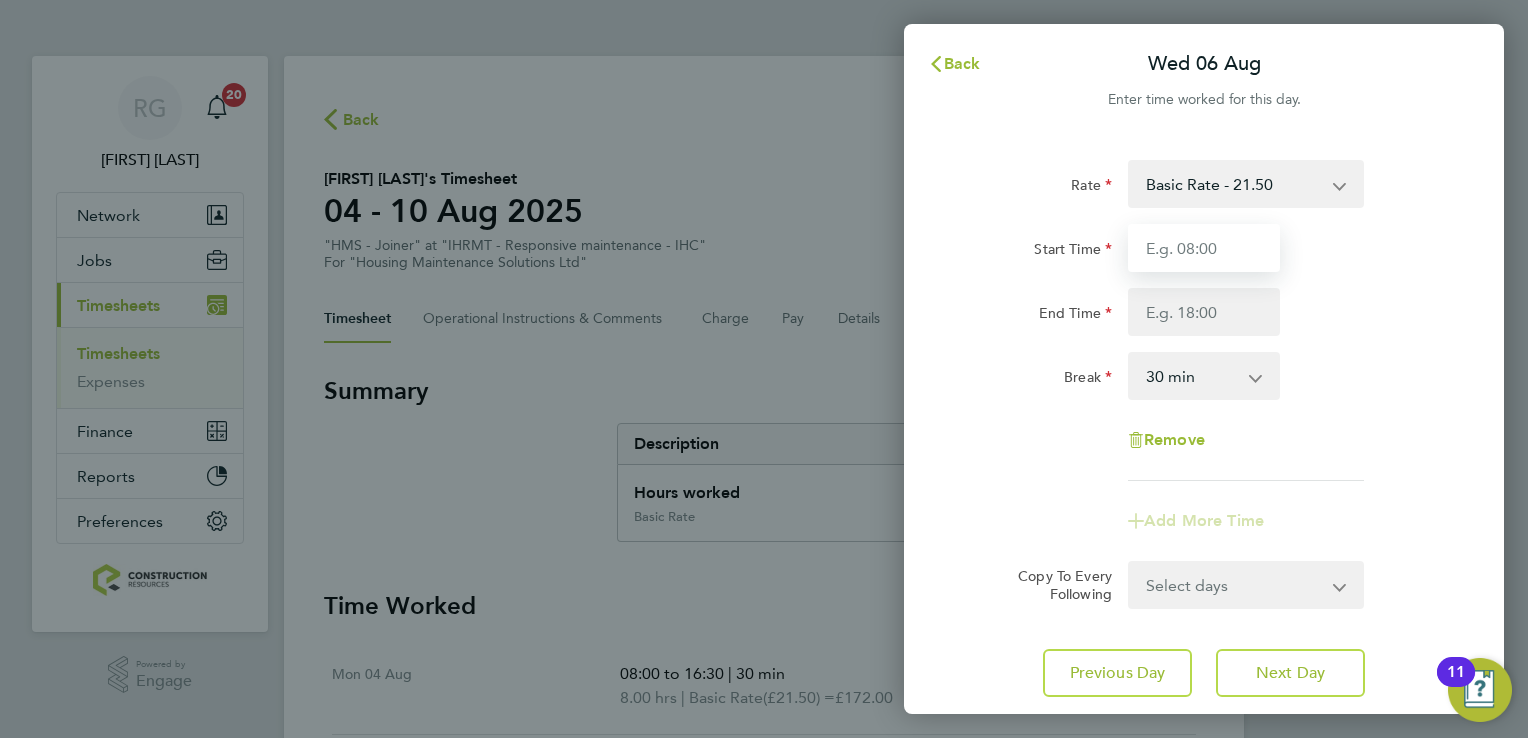 click on "Start Time" at bounding box center (1204, 248) 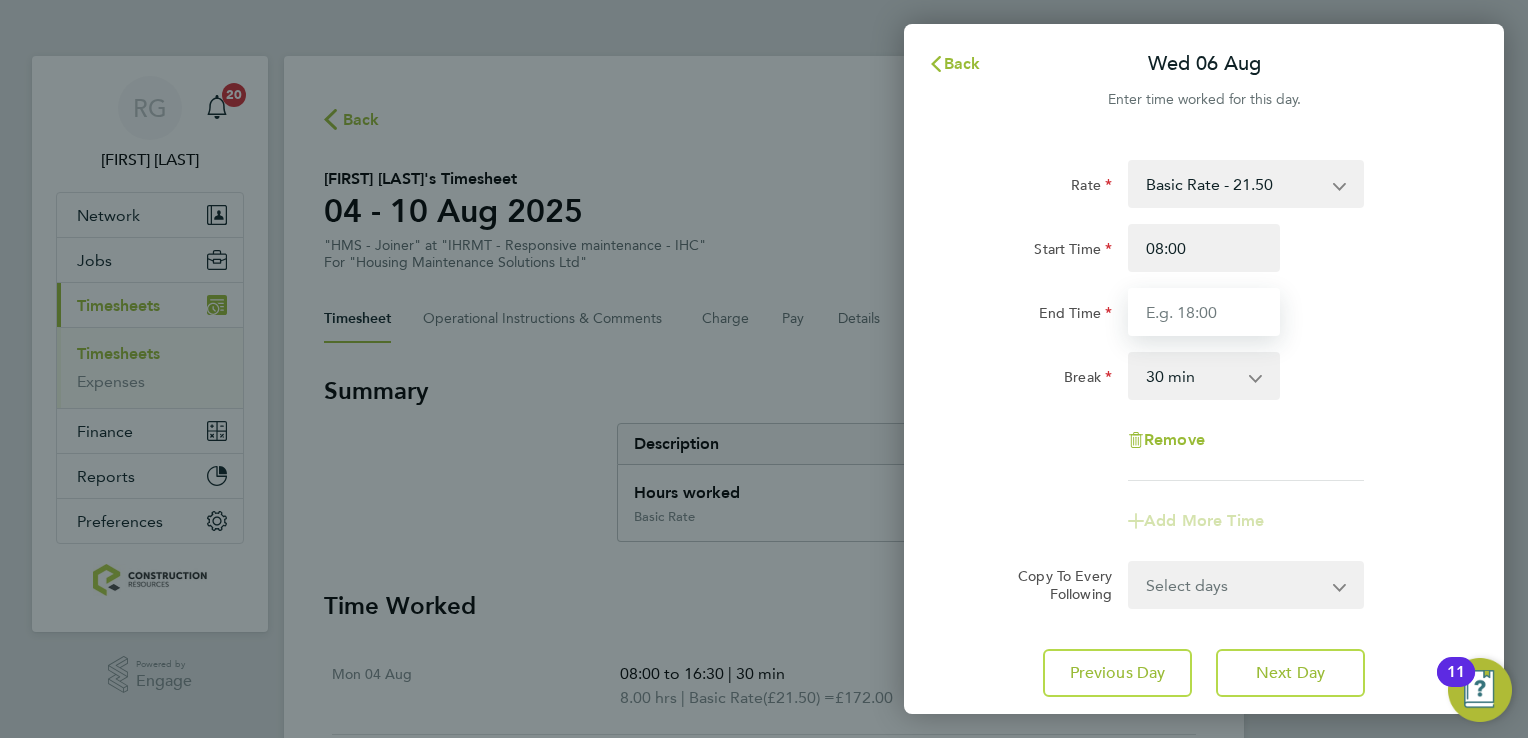 type on "16:30" 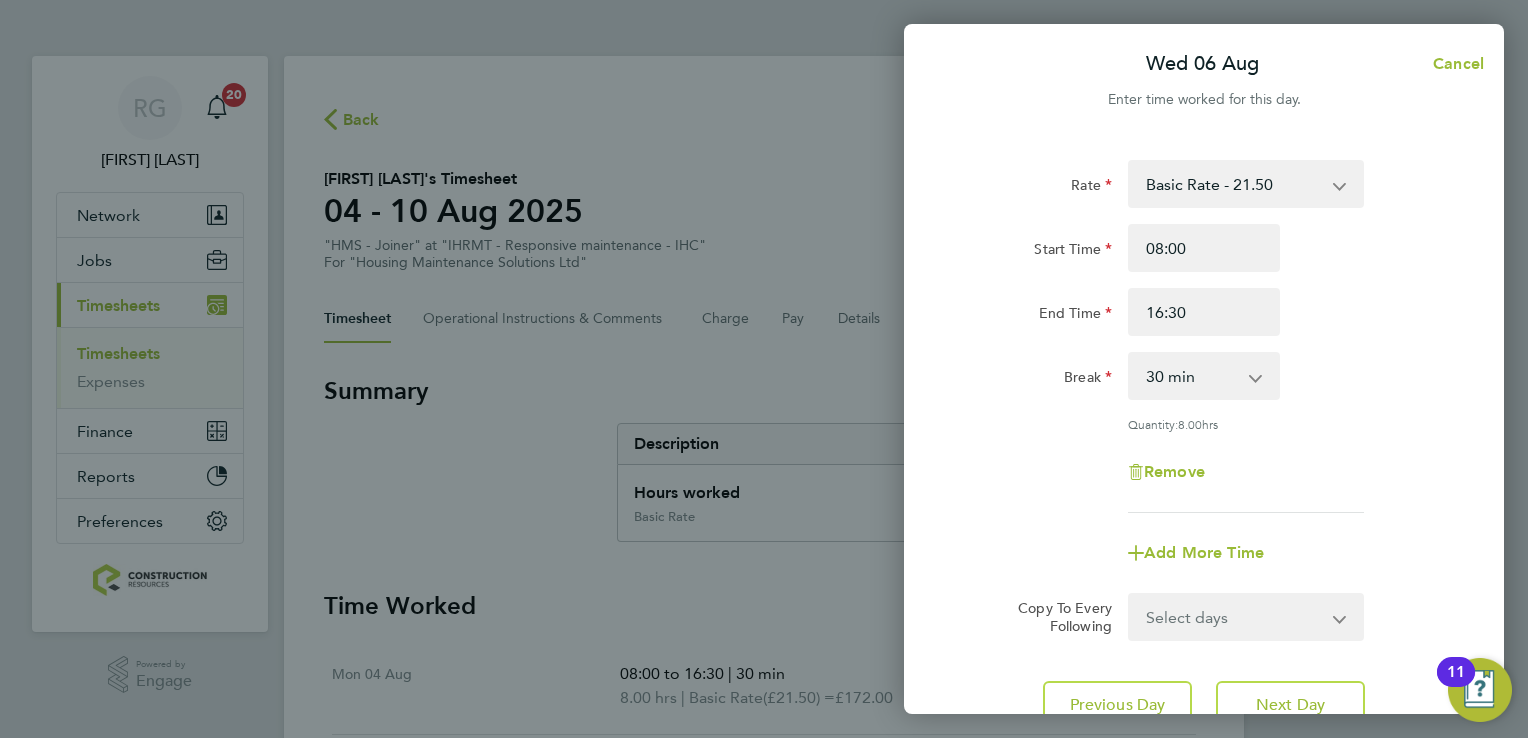 click on "Rate  Basic Rate - 21.50
Start Time 08:00 End Time 16:30 Break  0 min   15 min   30 min   45 min   60 min   75 min   90 min
Quantity:  8.00  hrs
Remove" 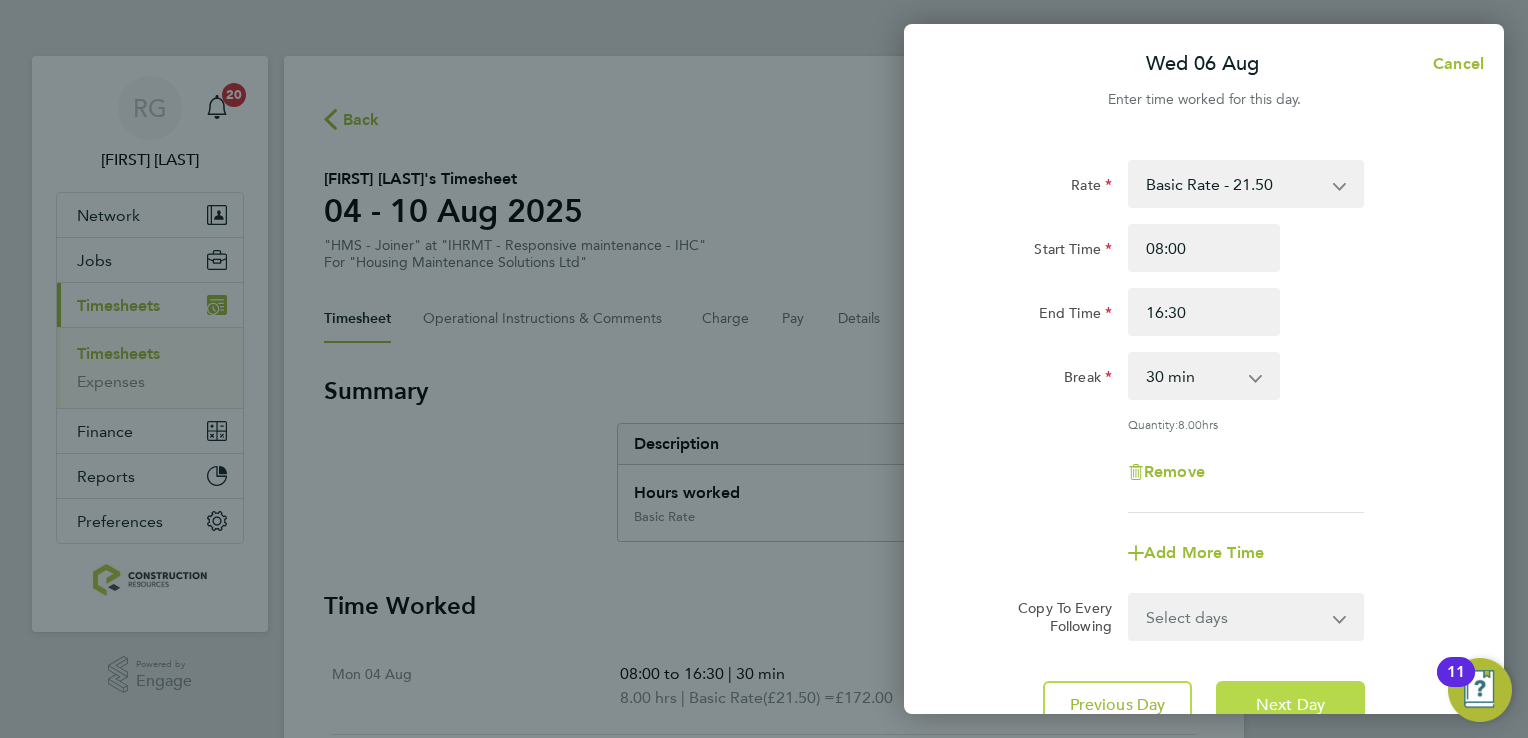click on "Next Day" 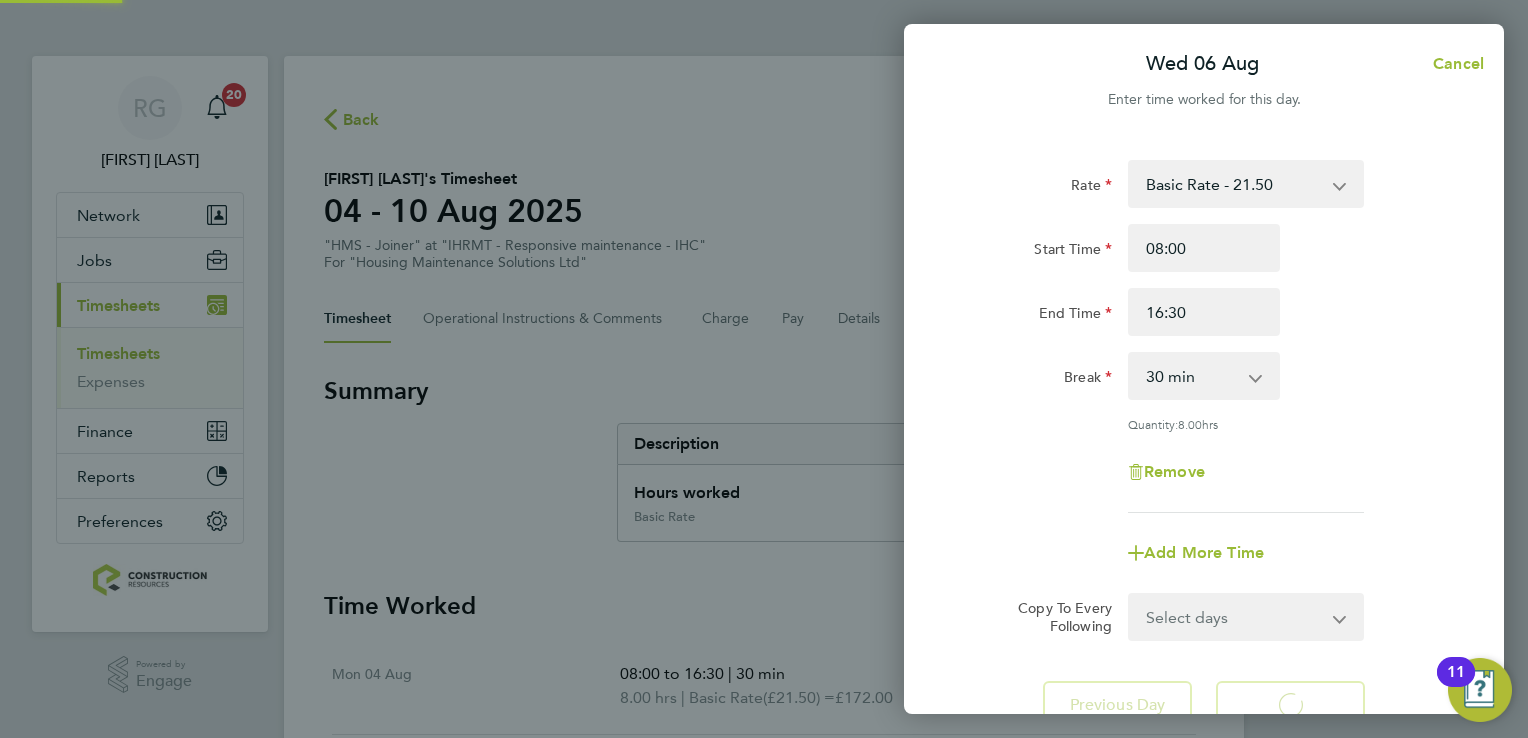 select on "30" 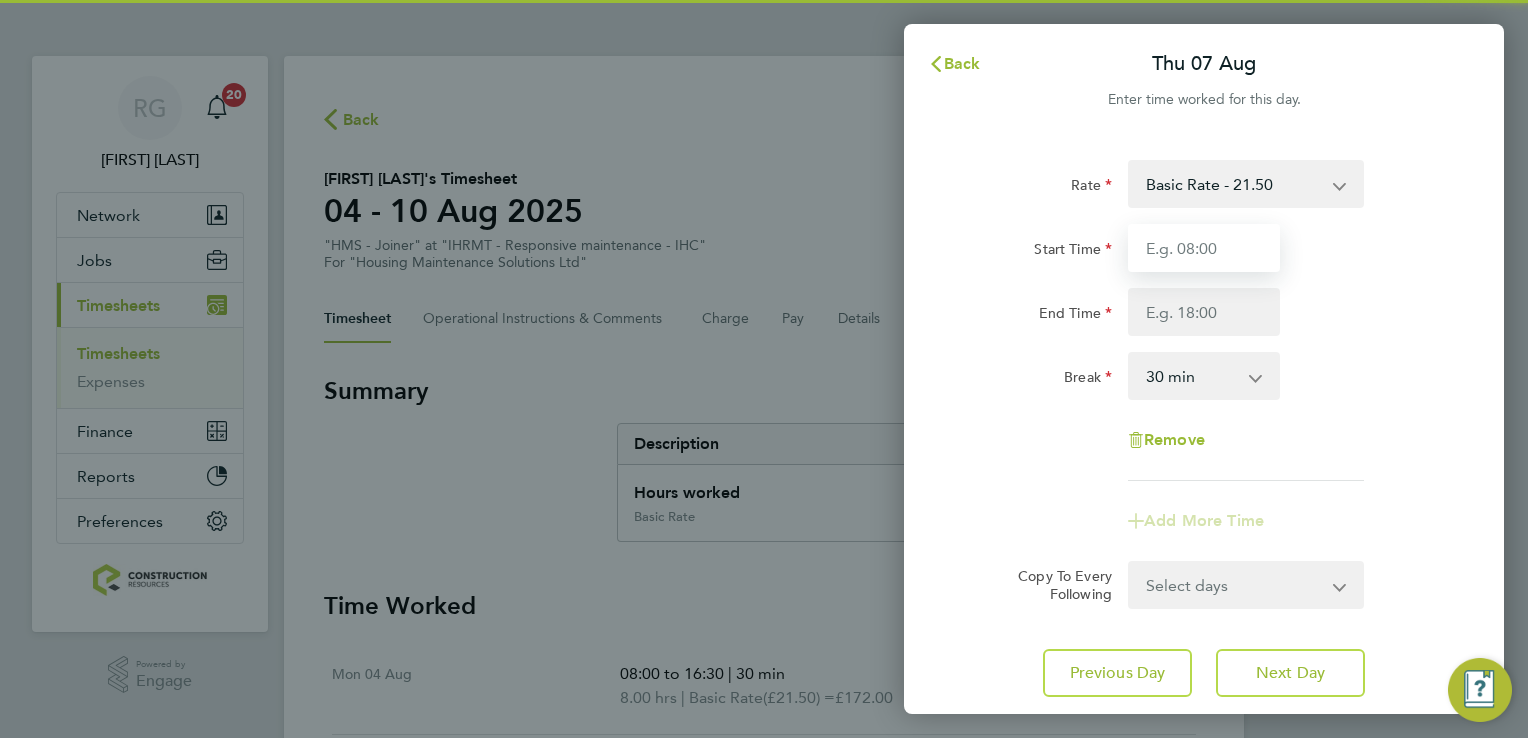 click on "Start Time" at bounding box center (1204, 248) 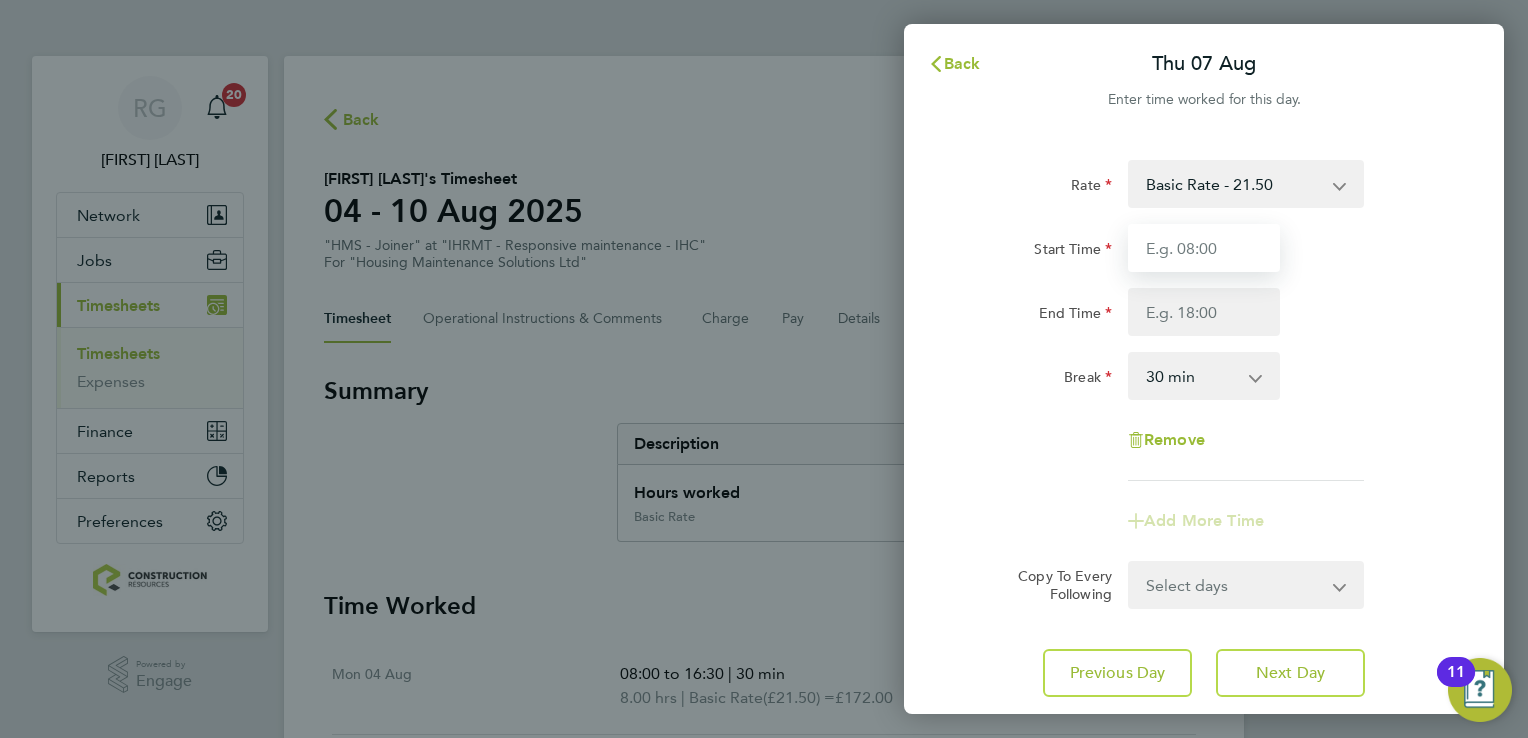 type on "08:00" 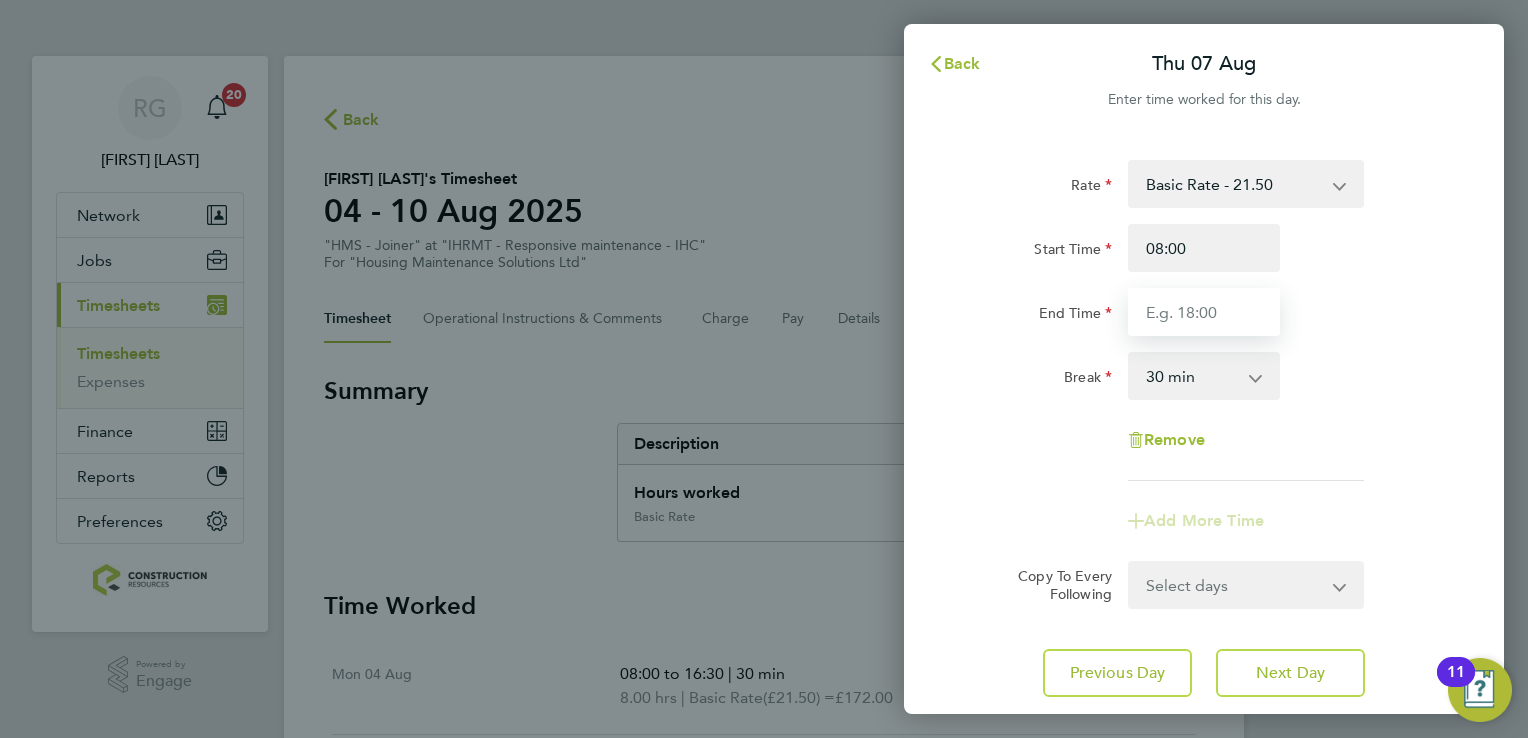 type on "16:30" 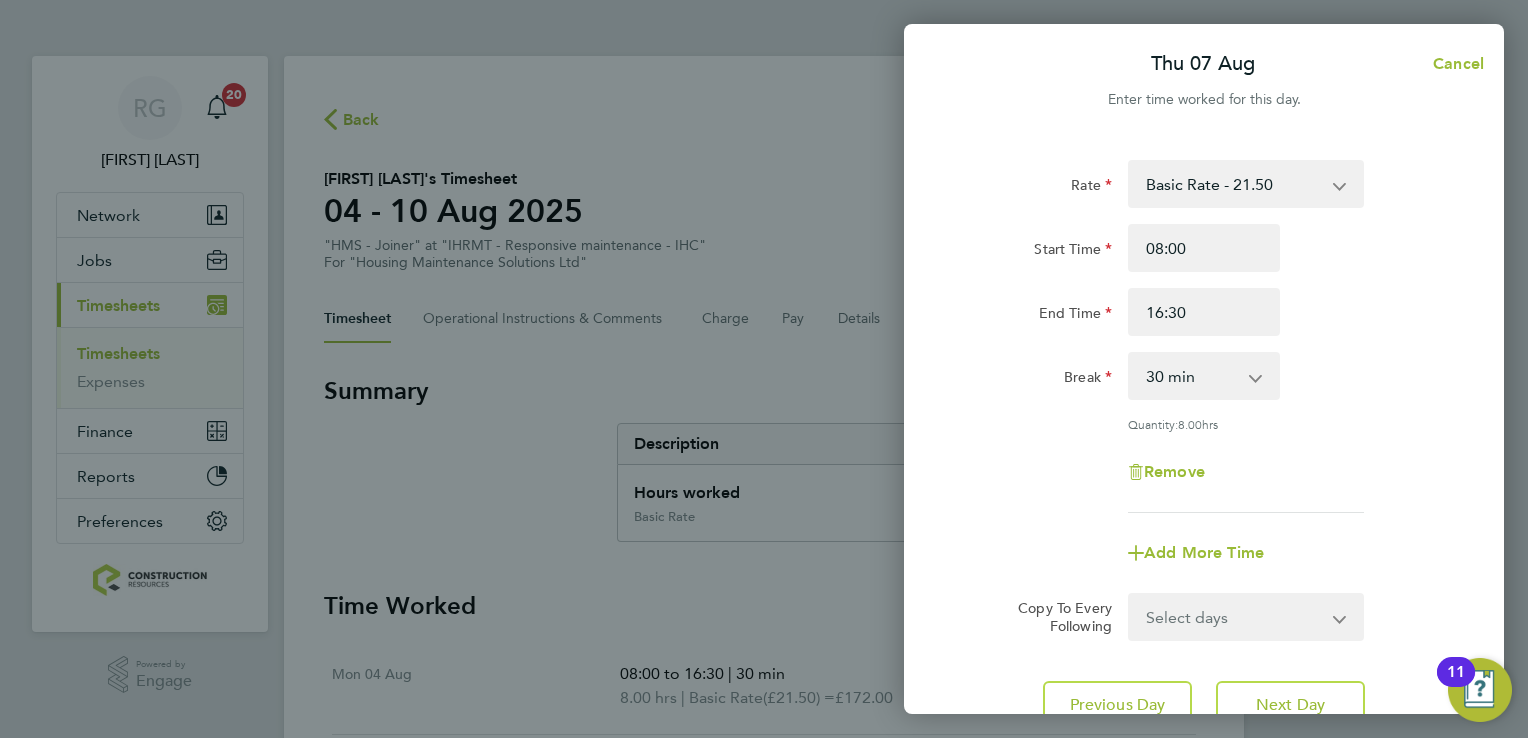 click on "End Time 16:30" 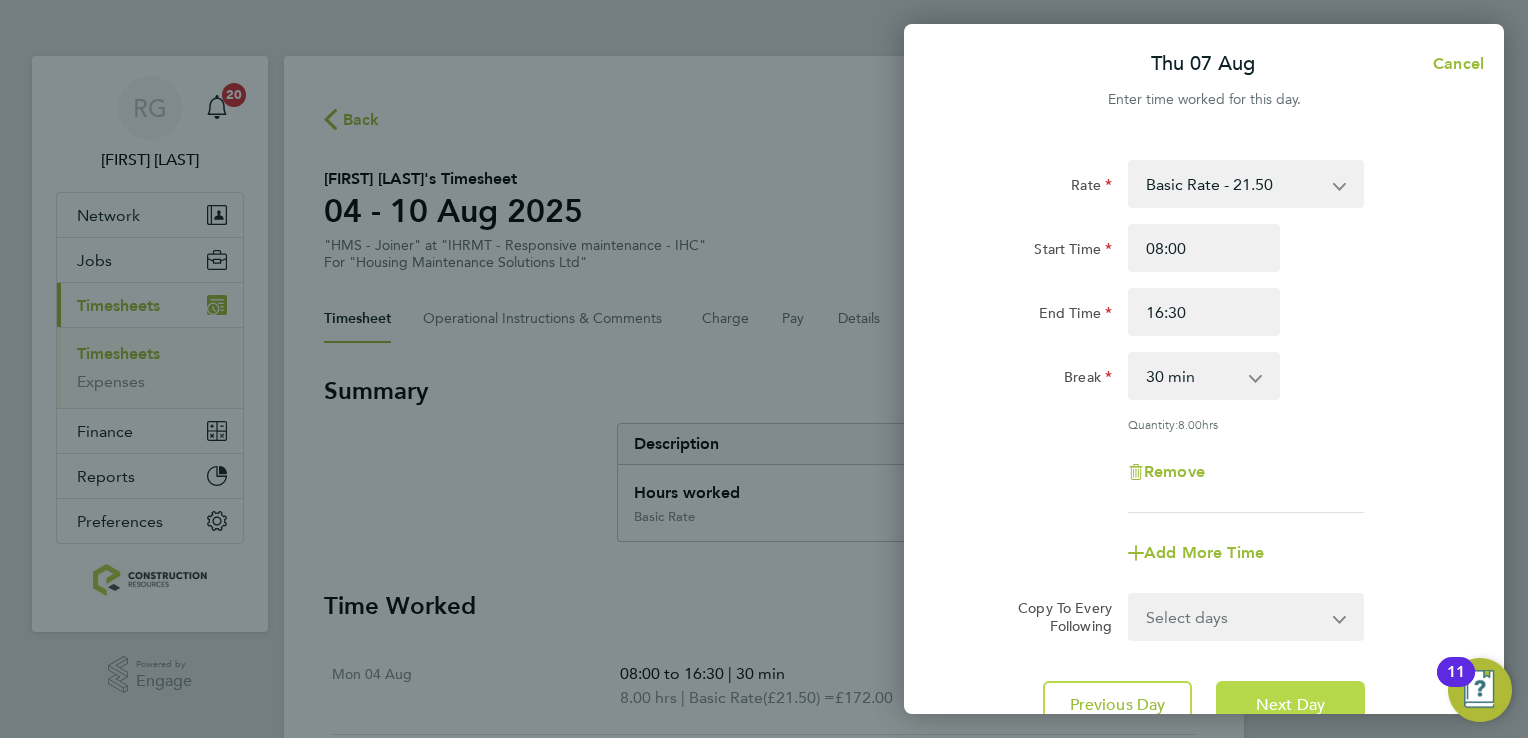 click on "Next Day" 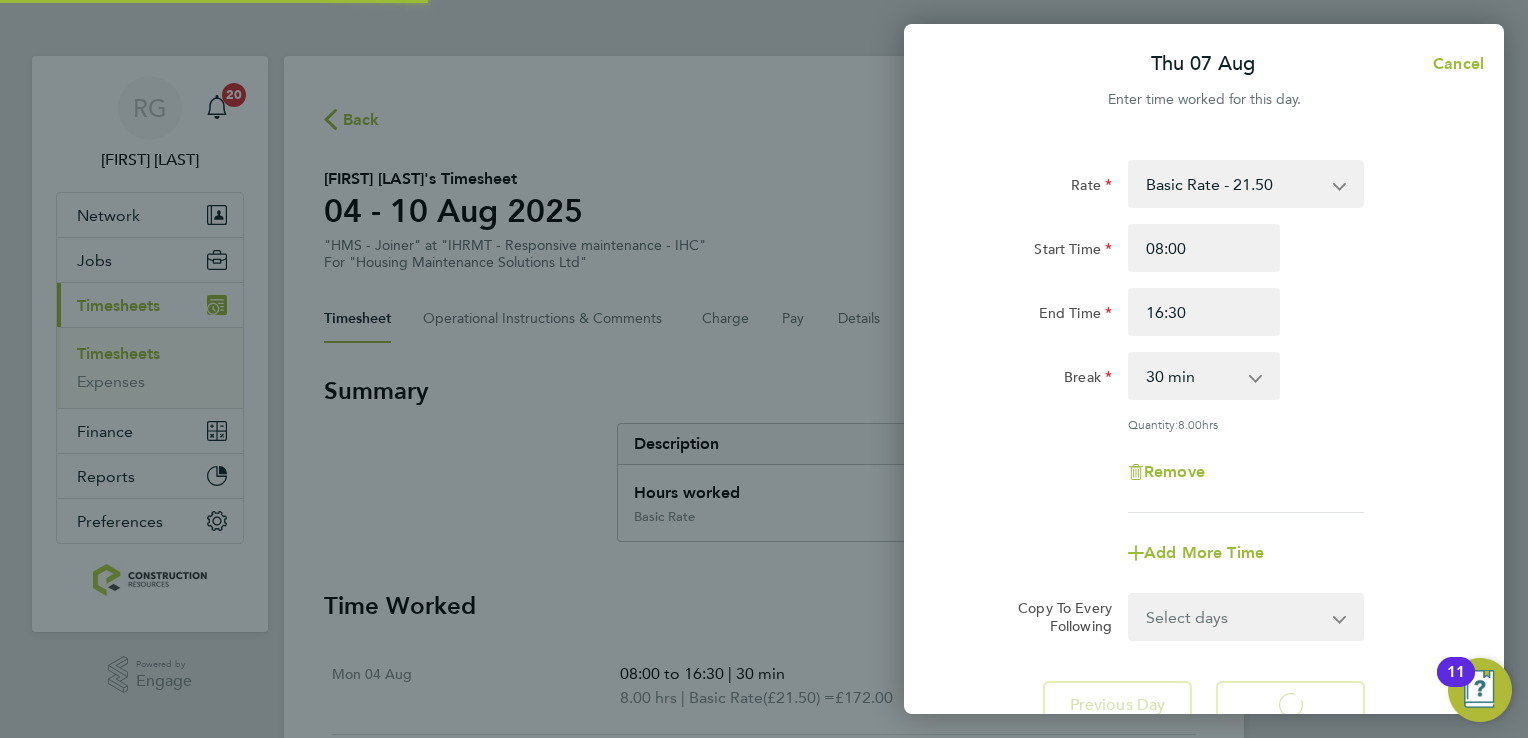 select on "30" 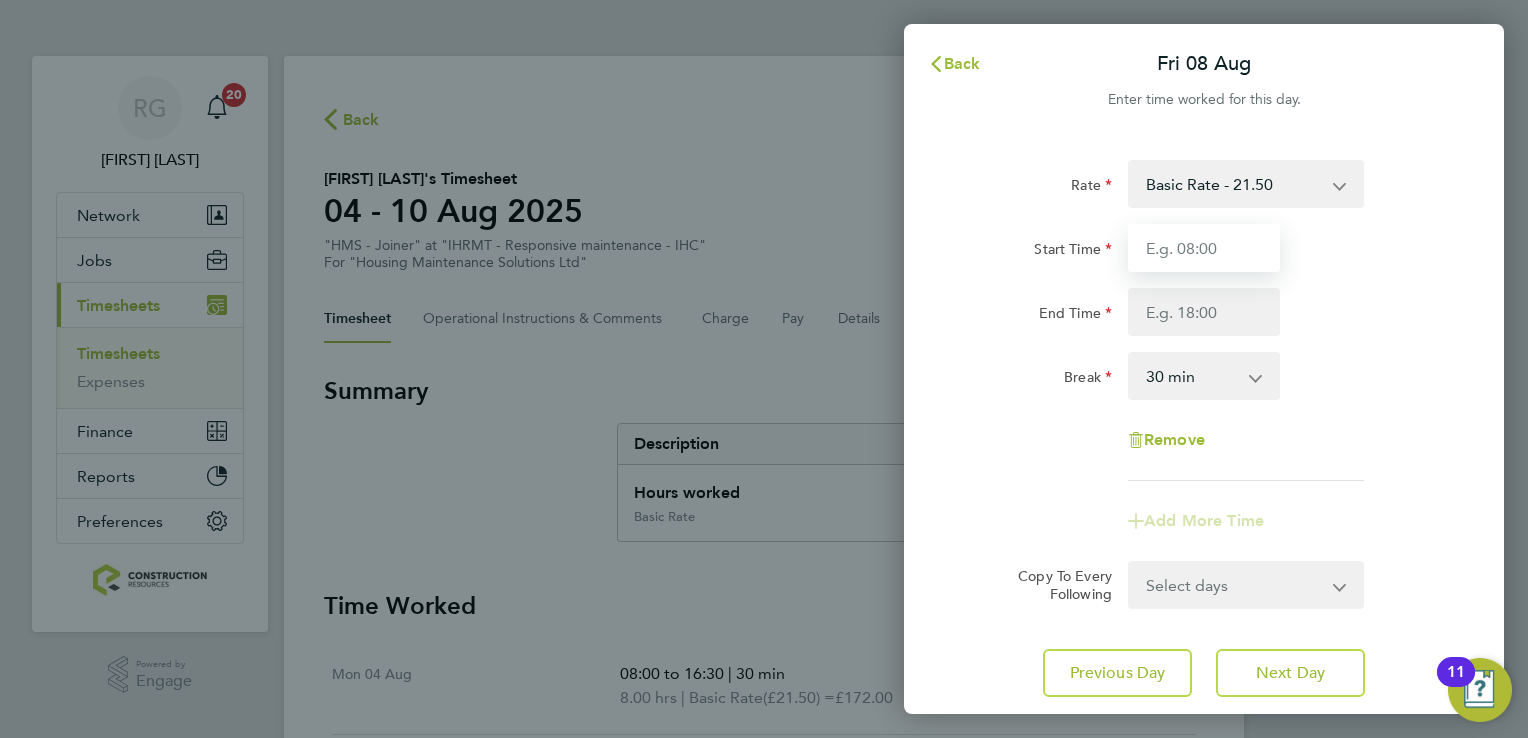 click on "Start Time" at bounding box center [1204, 248] 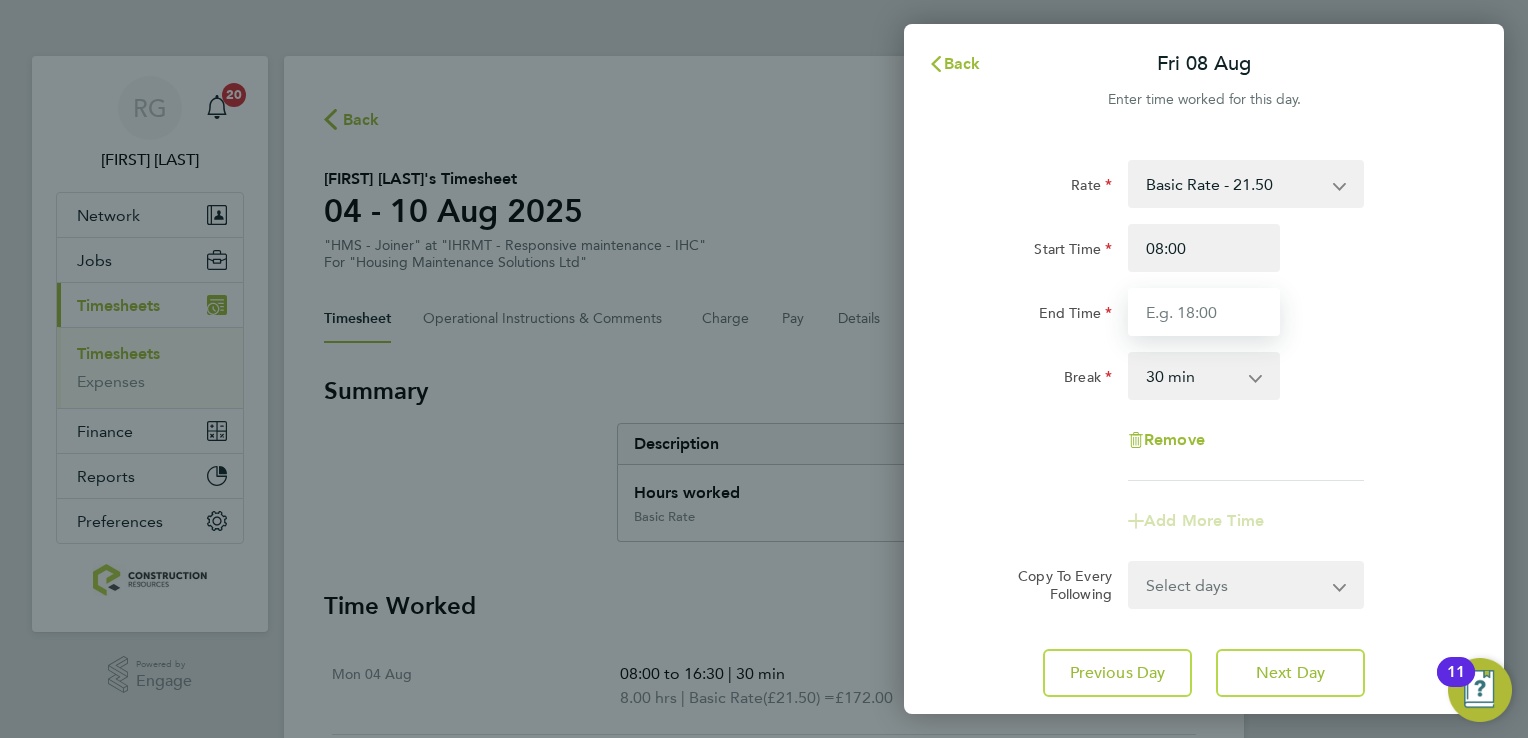 click on "End Time" at bounding box center [1204, 312] 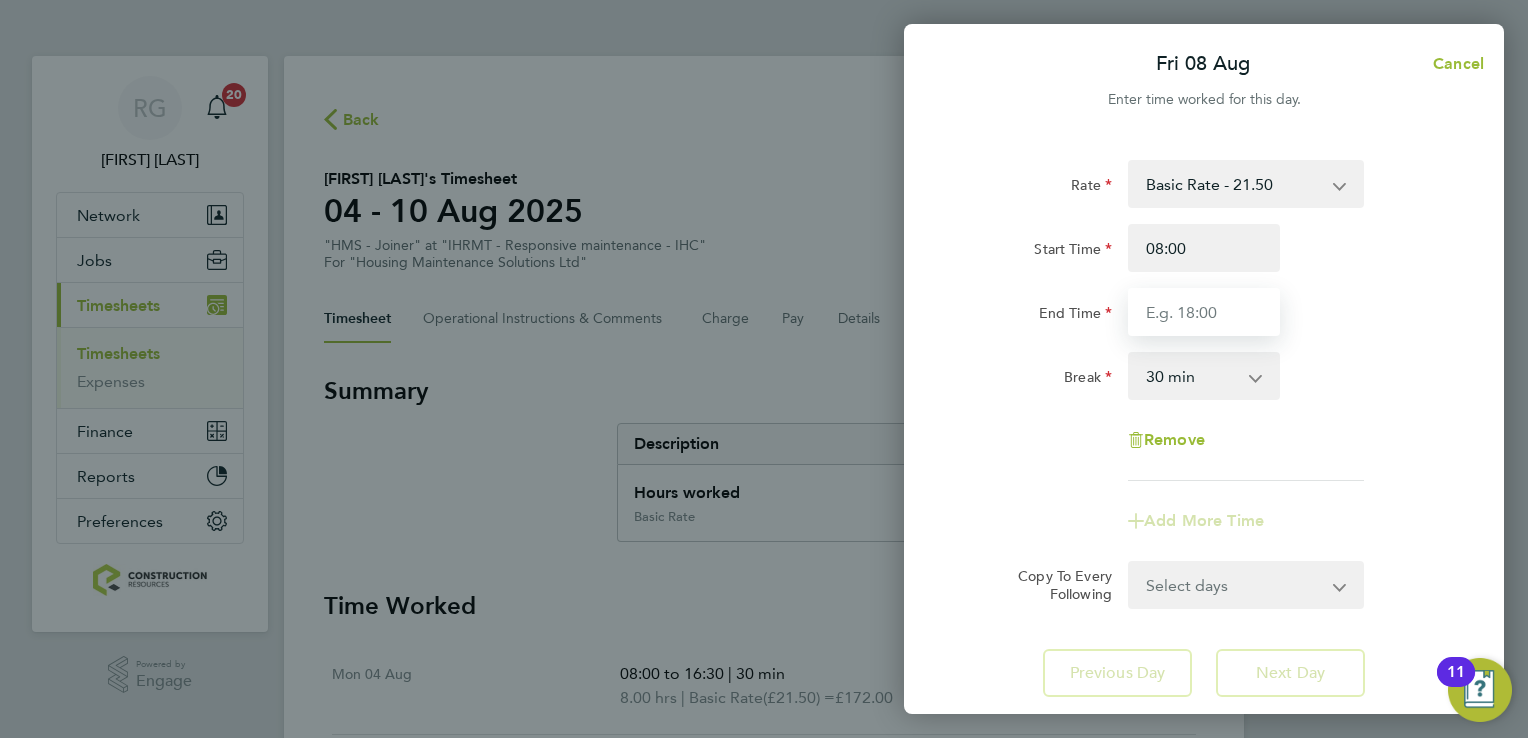 type on "15:30" 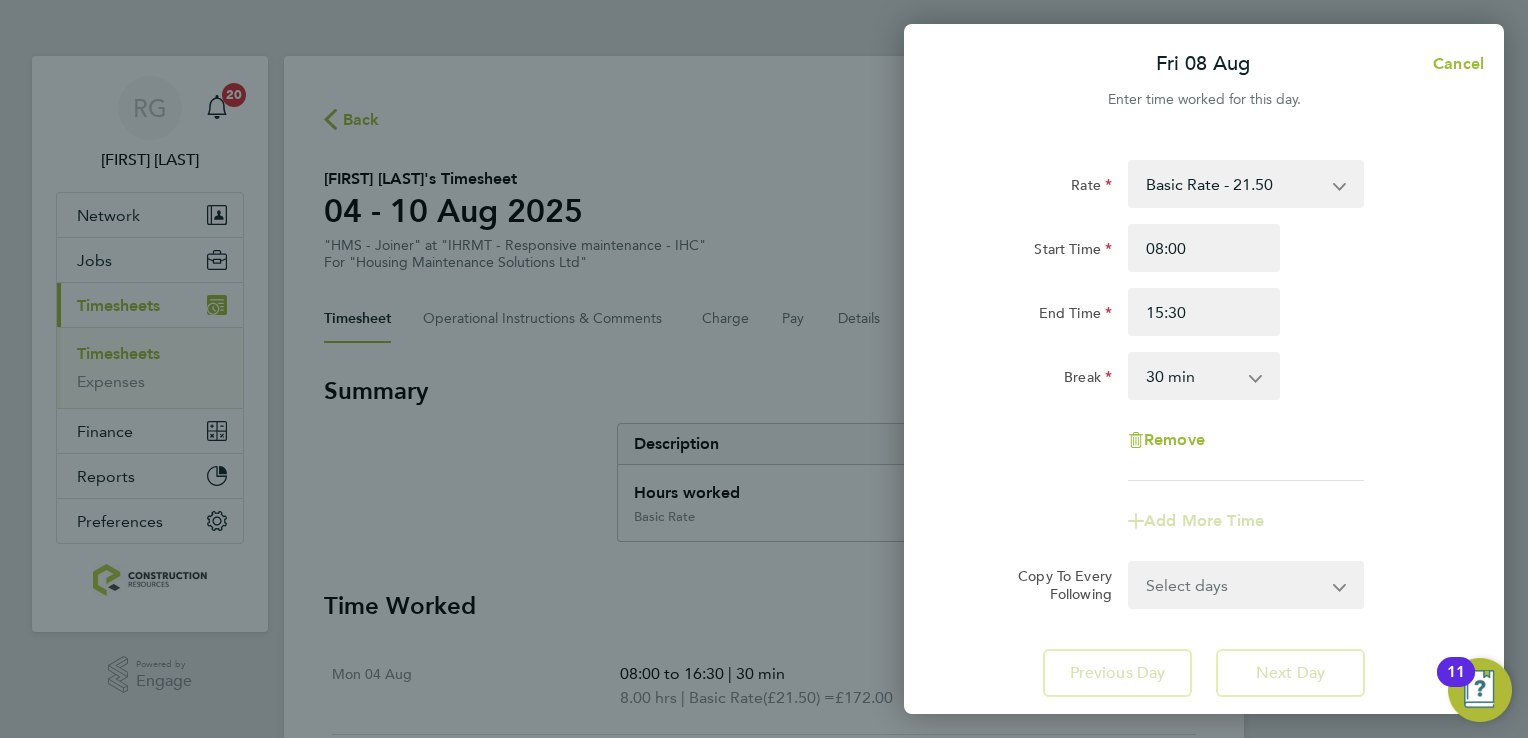 click on "Break  0 min   15 min   30 min   45 min   60 min   75 min   90 min" 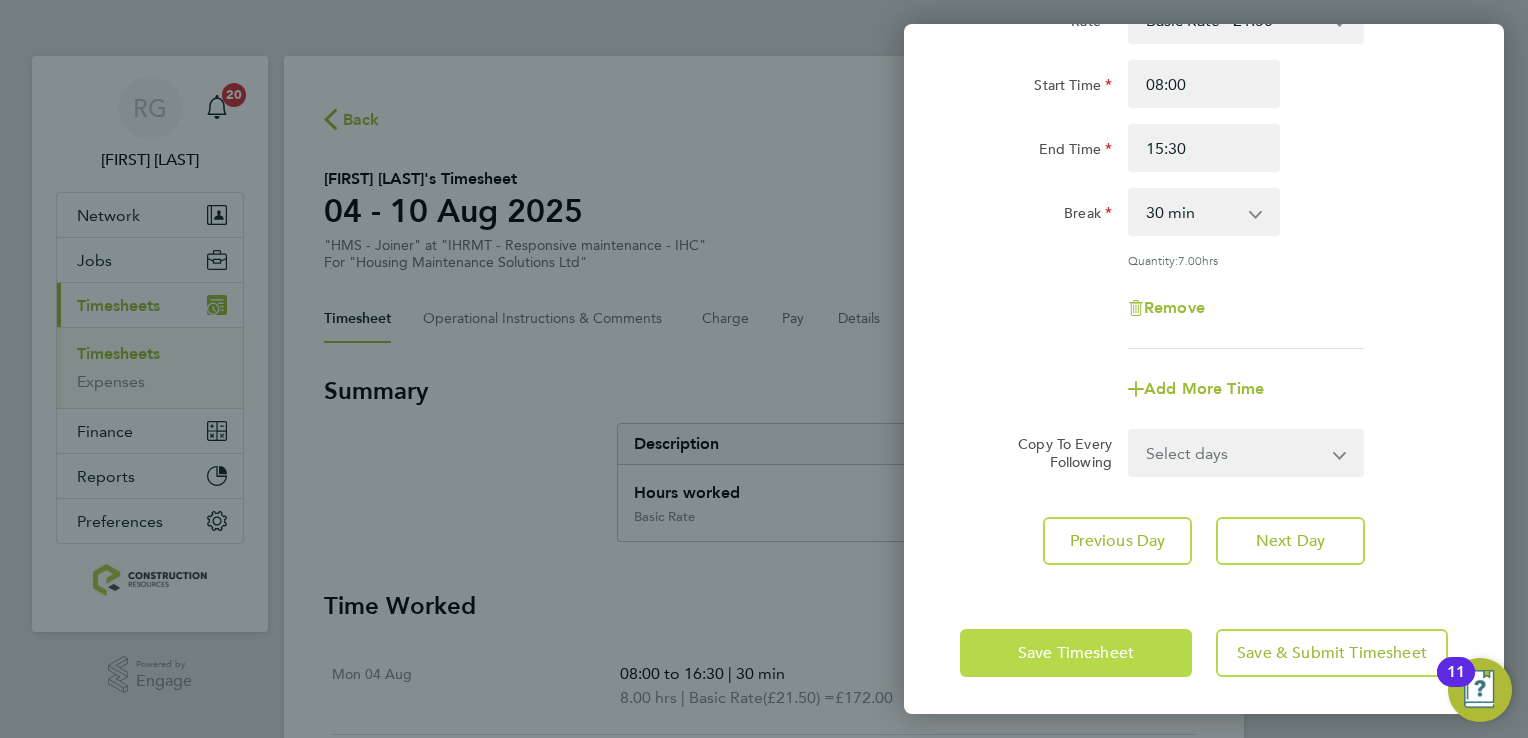 click on "Save Timesheet" 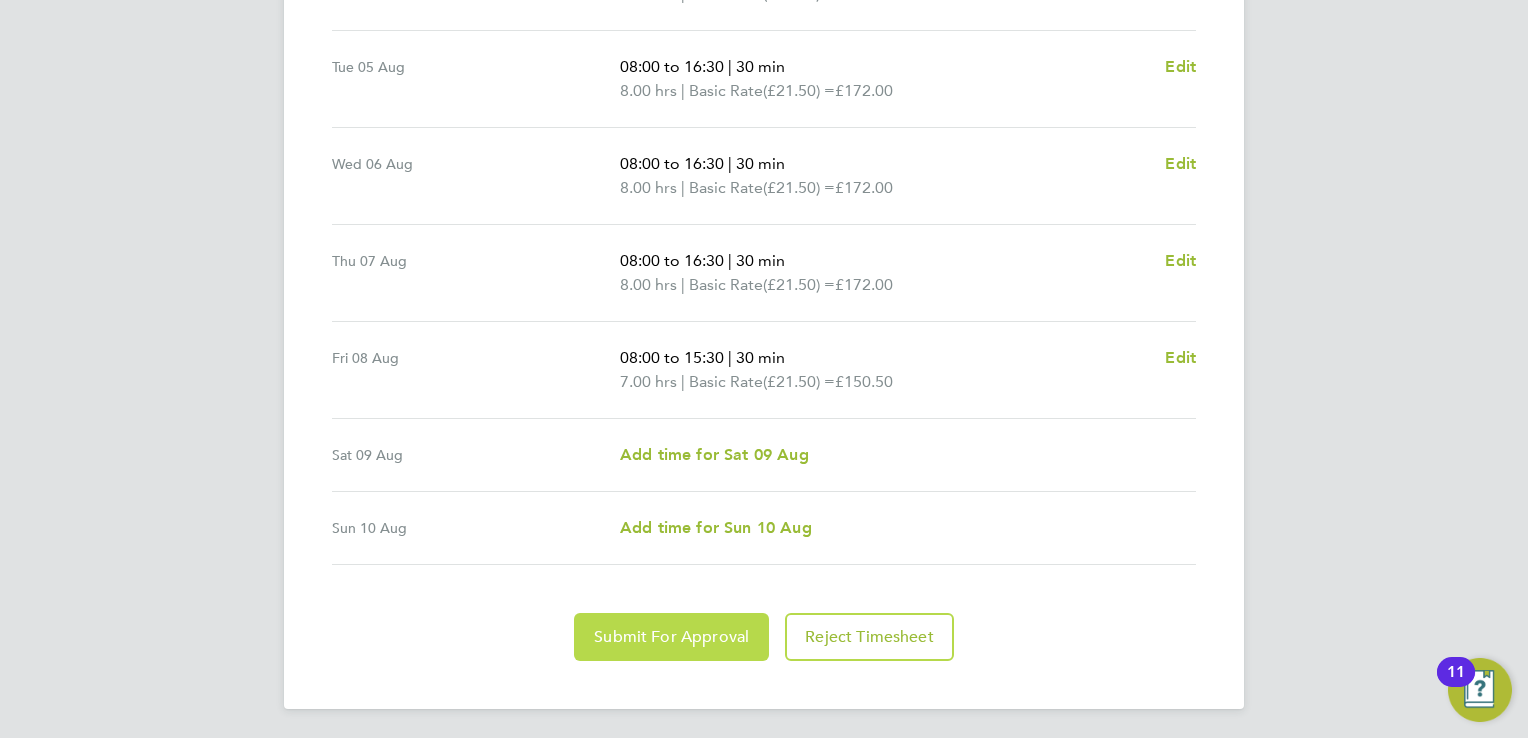 click on "Submit For Approval" 